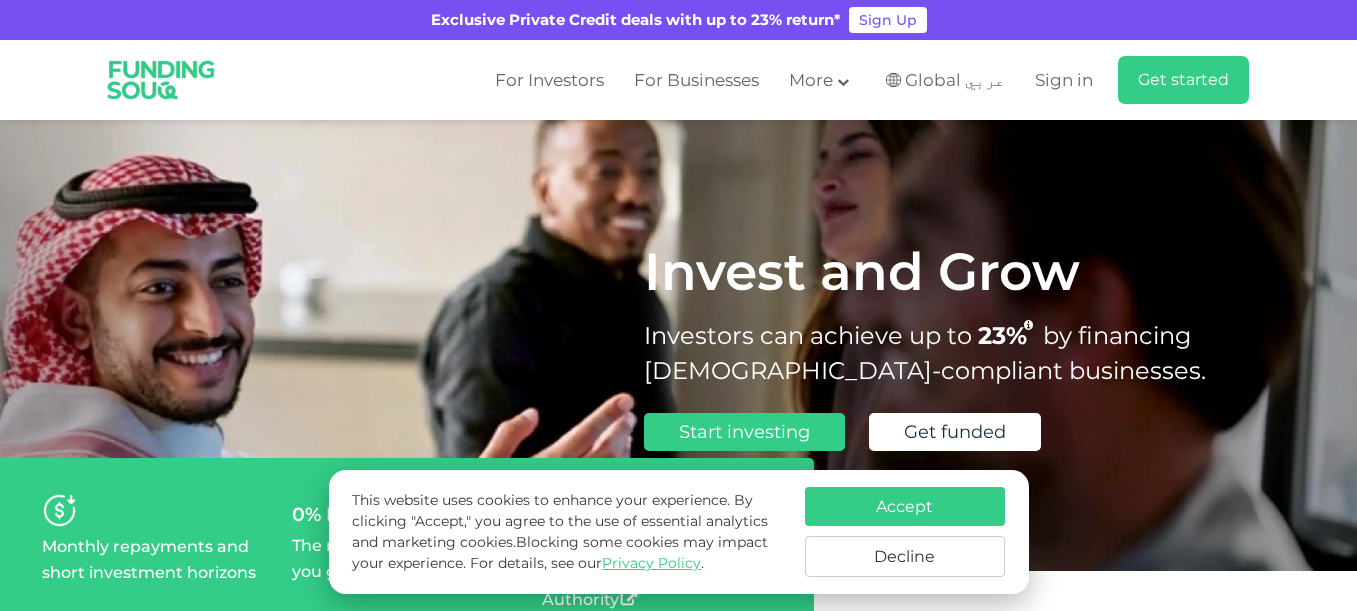 scroll, scrollTop: 0, scrollLeft: 0, axis: both 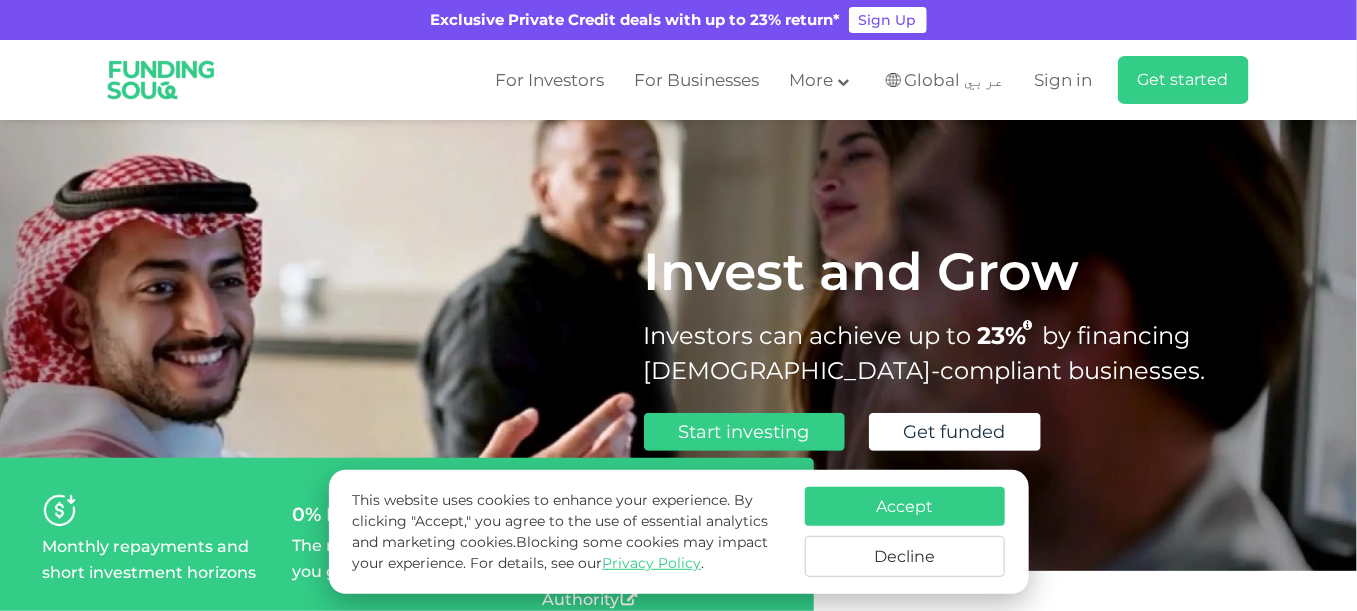 click on "Accept" at bounding box center [905, 506] 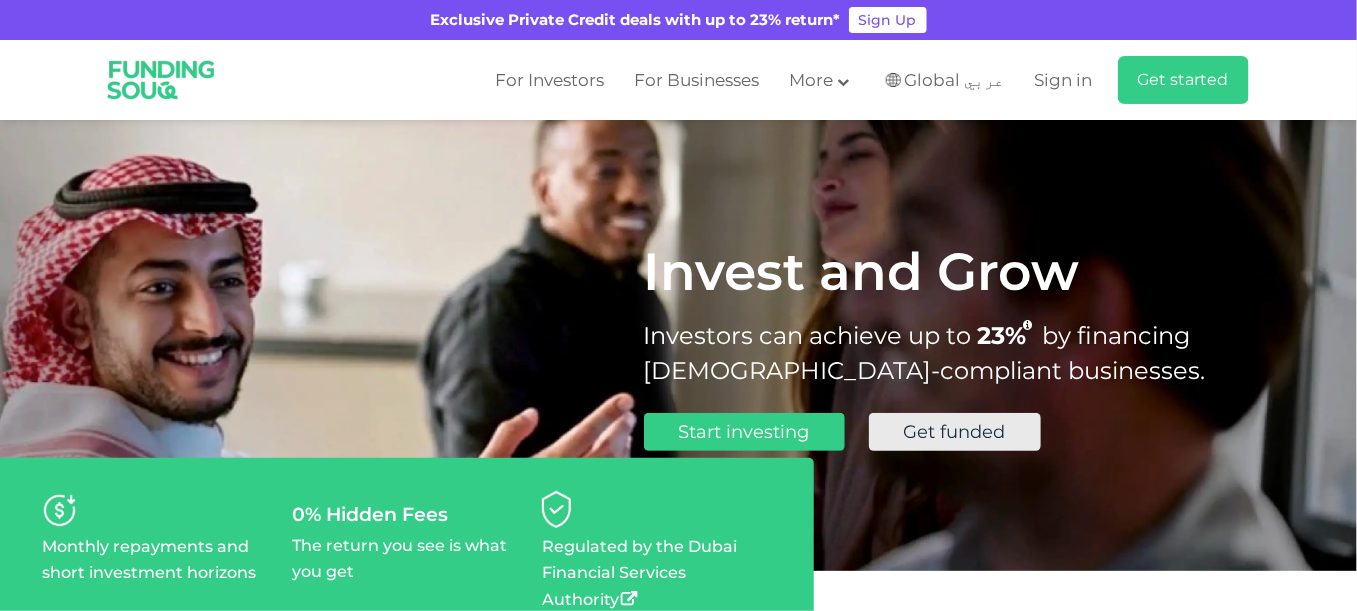 click on "Get funded" at bounding box center [955, 432] 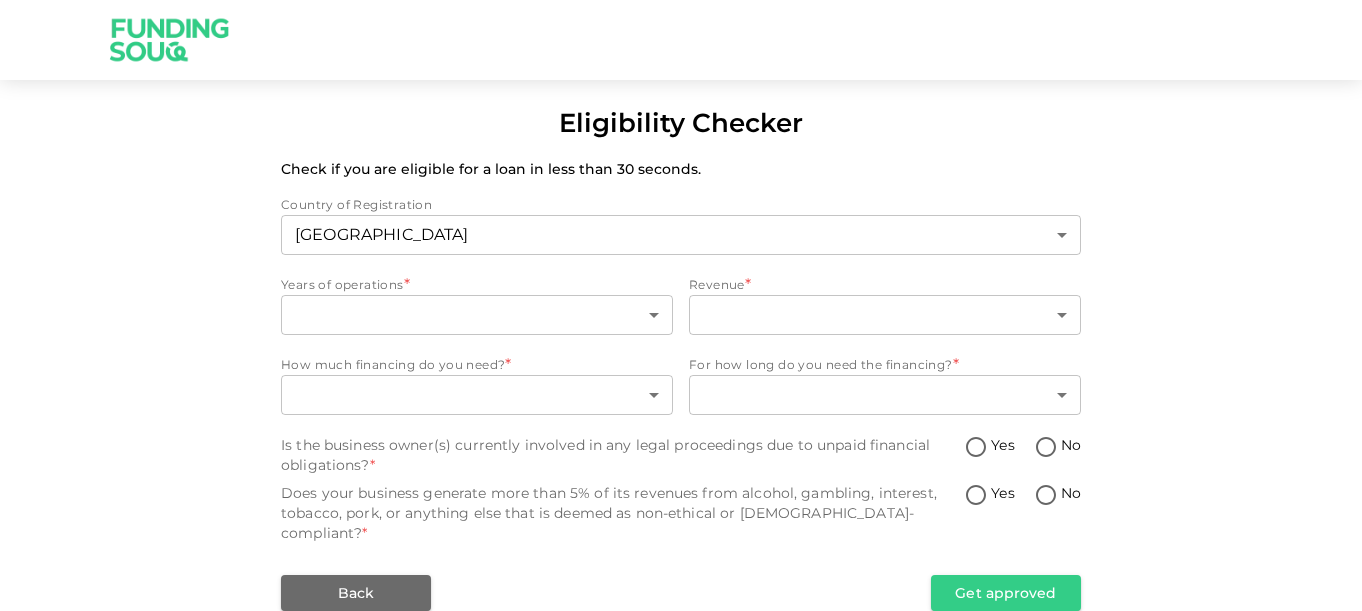 scroll, scrollTop: 0, scrollLeft: 0, axis: both 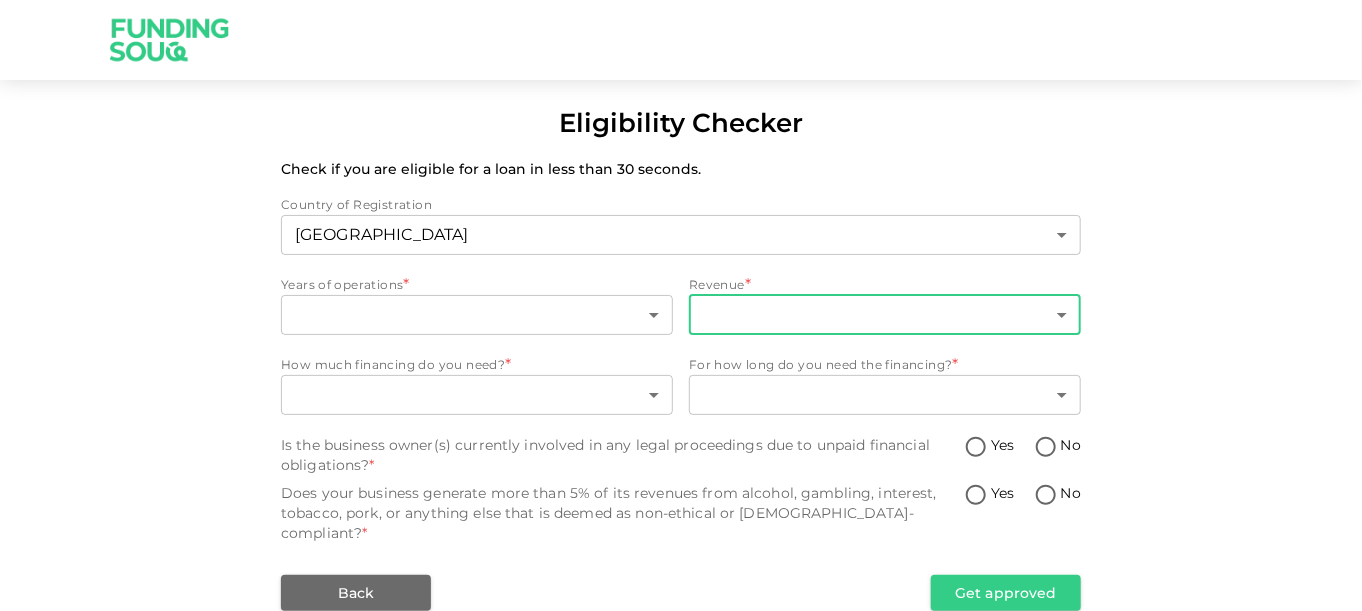 click on "Eligibility Checker Check if you are eligible for a loan in less than 30 seconds.   Country of Registration United Arab Emirates 1 ​   Years of operations * ​ ​   Revenue * ​ ​   How much financing do you need? * ​ ​   For how long do you need the financing? * ​ ​ Is the business owner(s) currently involved in any legal proceedings due to unpaid financial obligations? * Yes No Does your business generate more than 5% of its revenues from alcohol, gambling, interest, tobacco, pork, or anything else that is deemed as non-ethical or Sharia-compliant? * Yes No Back Get approved" at bounding box center [681, 305] 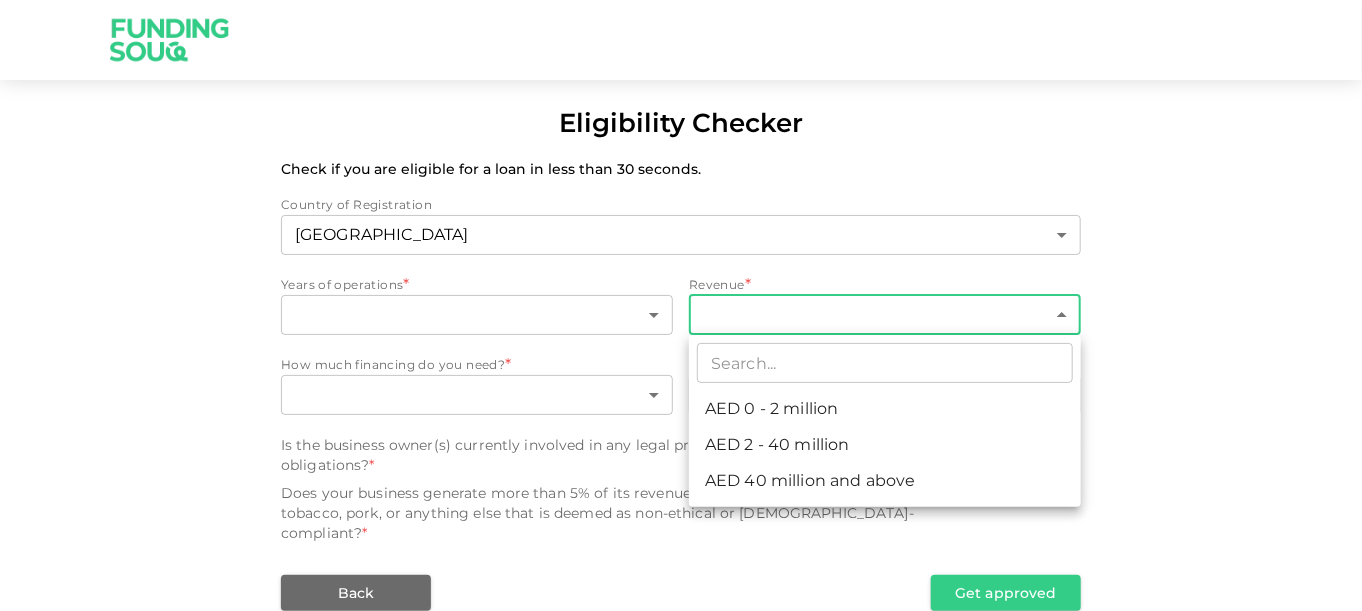 click at bounding box center [681, 305] 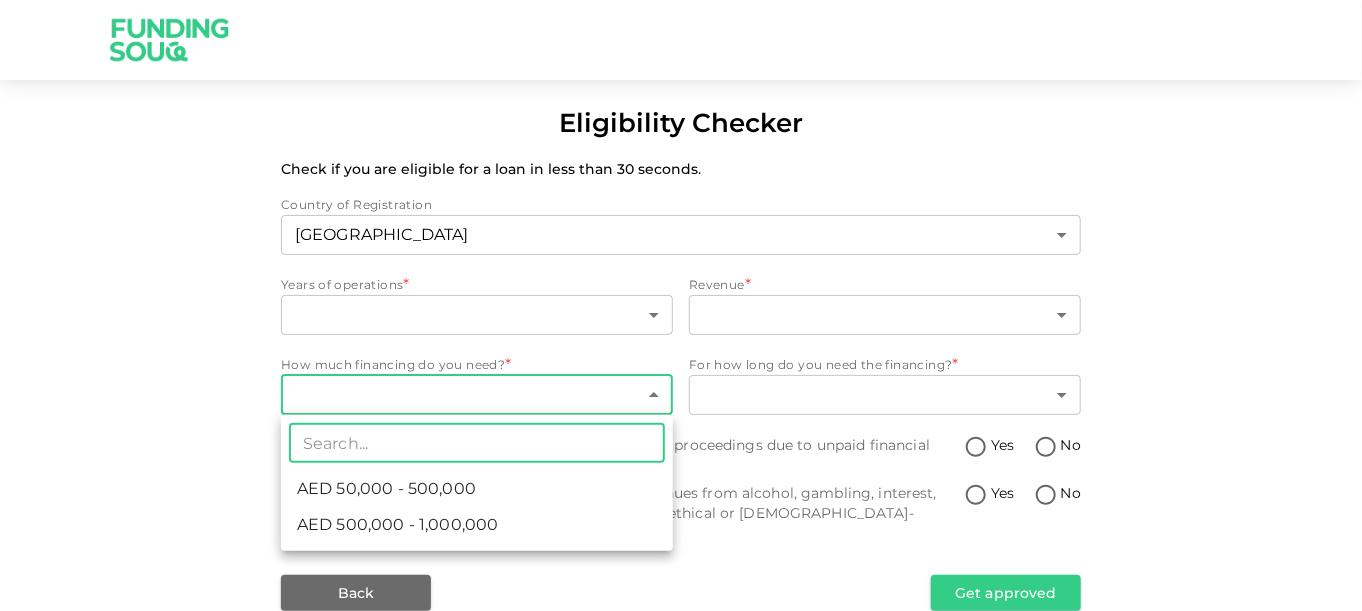click on "Eligibility Checker Check if you are eligible for a loan in less than 30 seconds.   Country of Registration United Arab Emirates 1 ​   Years of operations * ​ ​   Revenue * ​ ​   How much financing do you need? * ​ ​   For how long do you need the financing? * ​ ​ Is the business owner(s) currently involved in any legal proceedings due to unpaid financial obligations? * Yes No Does your business generate more than 5% of its revenues from alcohol, gambling, interest, tobacco, pork, or anything else that is deemed as non-ethical or Sharia-compliant? * Yes No Back Get approved
​ AED 50,000 - 500,000 AED 500,000 - 1,000,000" at bounding box center (681, 305) 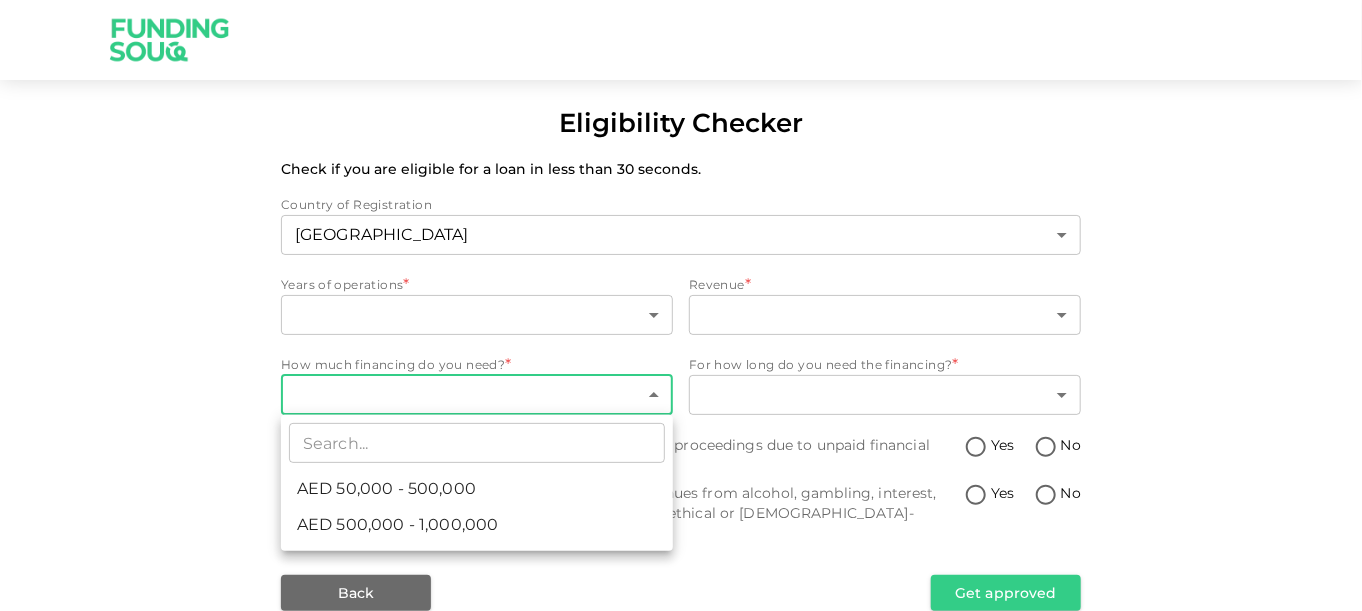 click at bounding box center (681, 305) 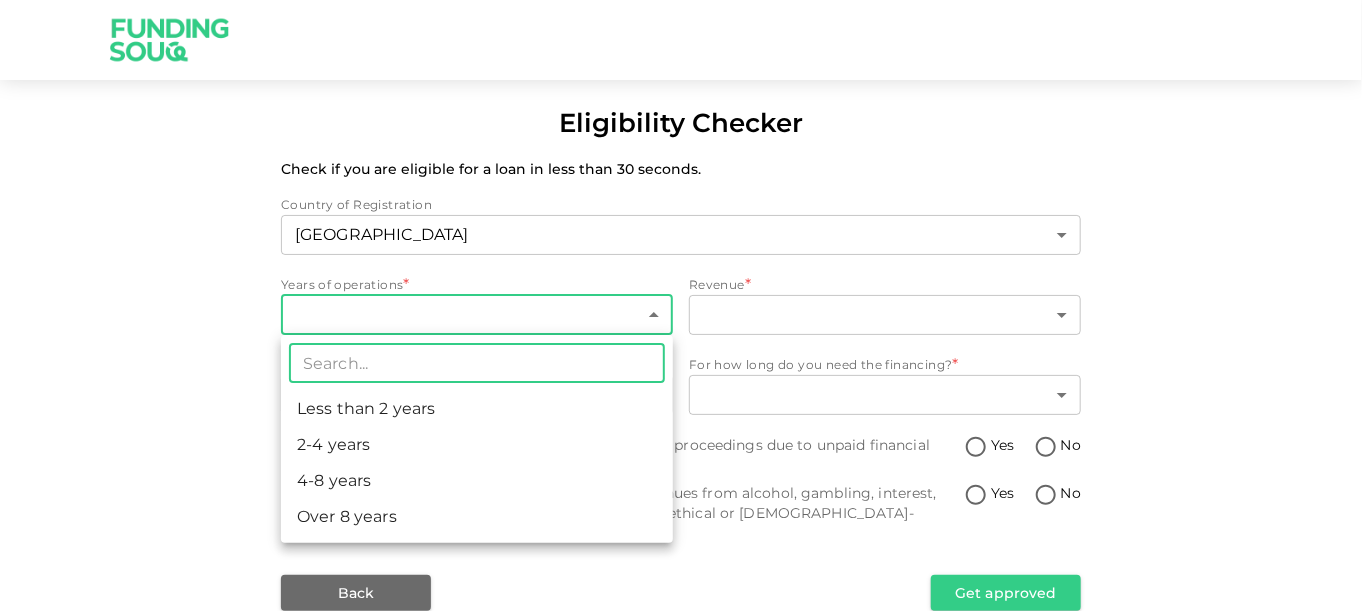 click on "Eligibility Checker Check if you are eligible for a loan in less than 30 seconds.   Country of Registration United Arab Emirates 1 ​   Years of operations * ​ ​   Revenue * ​ ​   How much financing do you need? * ​ ​   For how long do you need the financing? * ​ ​ Is the business owner(s) currently involved in any legal proceedings due to unpaid financial obligations? * Yes No Does your business generate more than 5% of its revenues from alcohol, gambling, interest, tobacco, pork, or anything else that is deemed as non-ethical or Sharia-compliant? * Yes No Back Get approved
​ Less than 2 years 2-4 years 4-8 years Over 8 years" at bounding box center (681, 305) 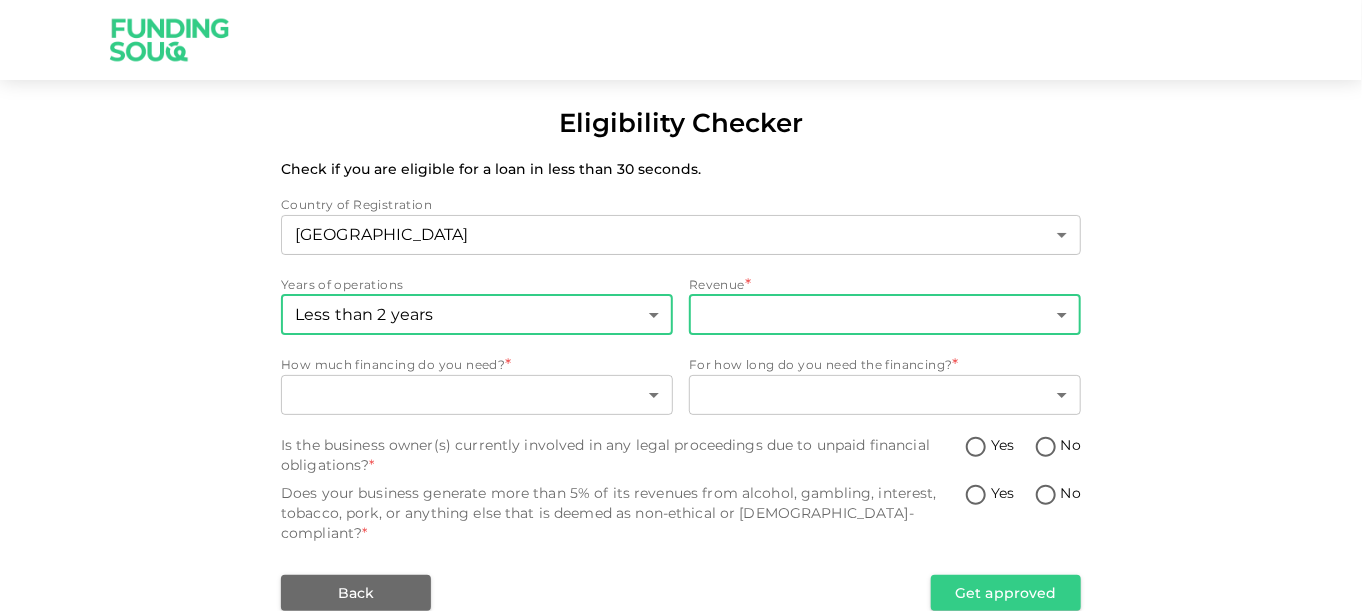 click on "Eligibility Checker Check if you are eligible for a loan in less than 30 seconds.   Country of Registration United Arab Emirates 1 ​   Years of operations Less than 2 years 1 ​   Revenue * ​ ​   How much financing do you need? * ​ ​   For how long do you need the financing? * ​ ​ Is the business owner(s) currently involved in any legal proceedings due to unpaid financial obligations? * Yes No Does your business generate more than 5% of its revenues from alcohol, gambling, interest, tobacco, pork, or anything else that is deemed as non-ethical or Sharia-compliant? * Yes No Back Get approved" at bounding box center [681, 305] 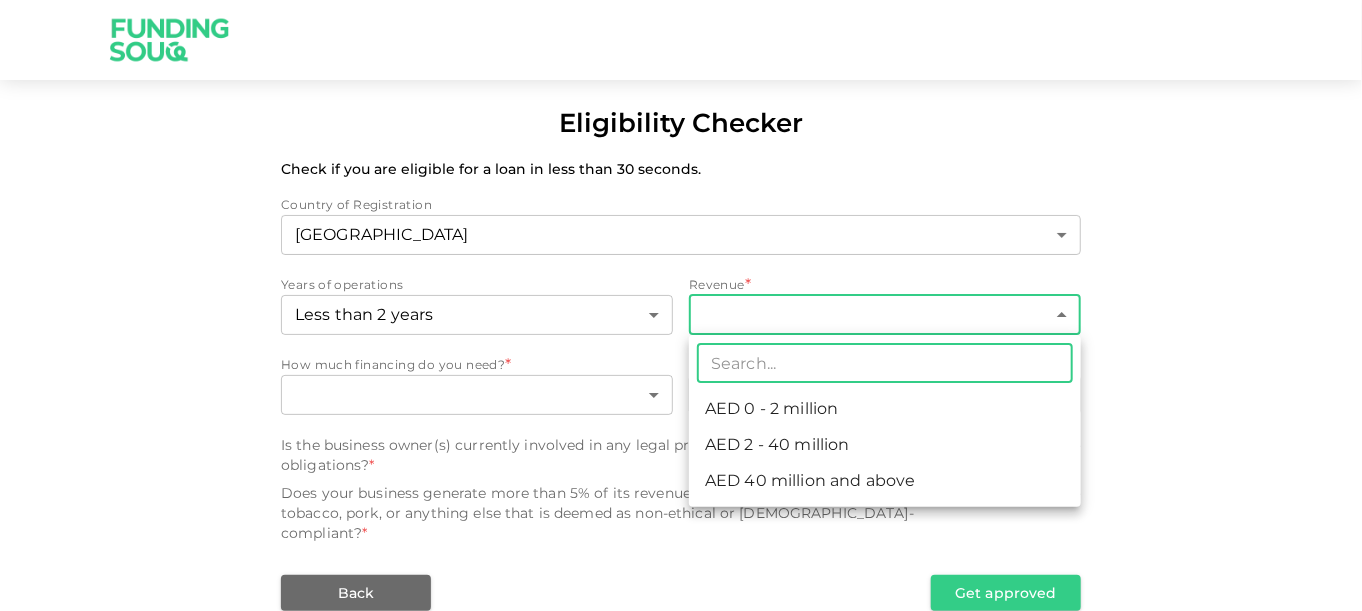 click on "AED 0 - 2 million" at bounding box center (885, 409) 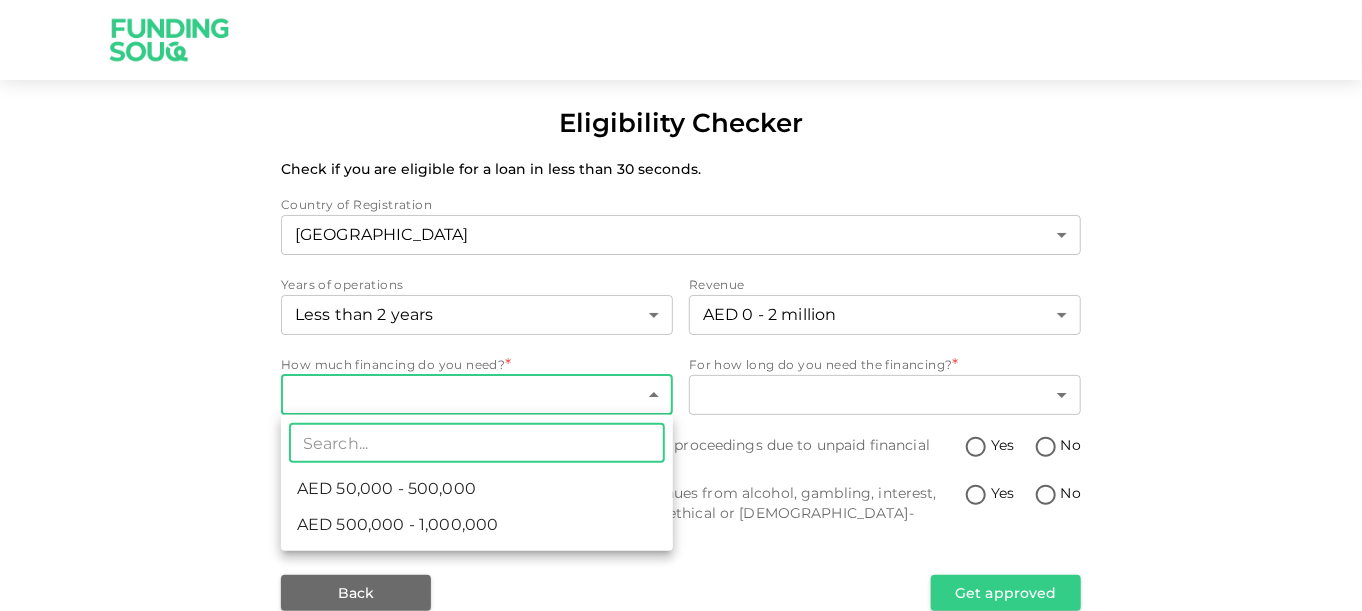 click on "Eligibility Checker Check if you are eligible for a loan in less than 30 seconds.   Country of Registration United Arab Emirates 1 ​   Years of operations Less than 2 years 1 ​   Revenue AED 0 - 2 million 1 ​   How much financing do you need? * ​ ​   For how long do you need the financing? * ​ ​ Is the business owner(s) currently involved in any legal proceedings due to unpaid financial obligations? * Yes No Does your business generate more than 5% of its revenues from alcohol, gambling, interest, tobacco, pork, or anything else that is deemed as non-ethical or Sharia-compliant? * Yes No Back Get approved
​ AED 50,000 - 500,000 AED 500,000 - 1,000,000" at bounding box center [681, 305] 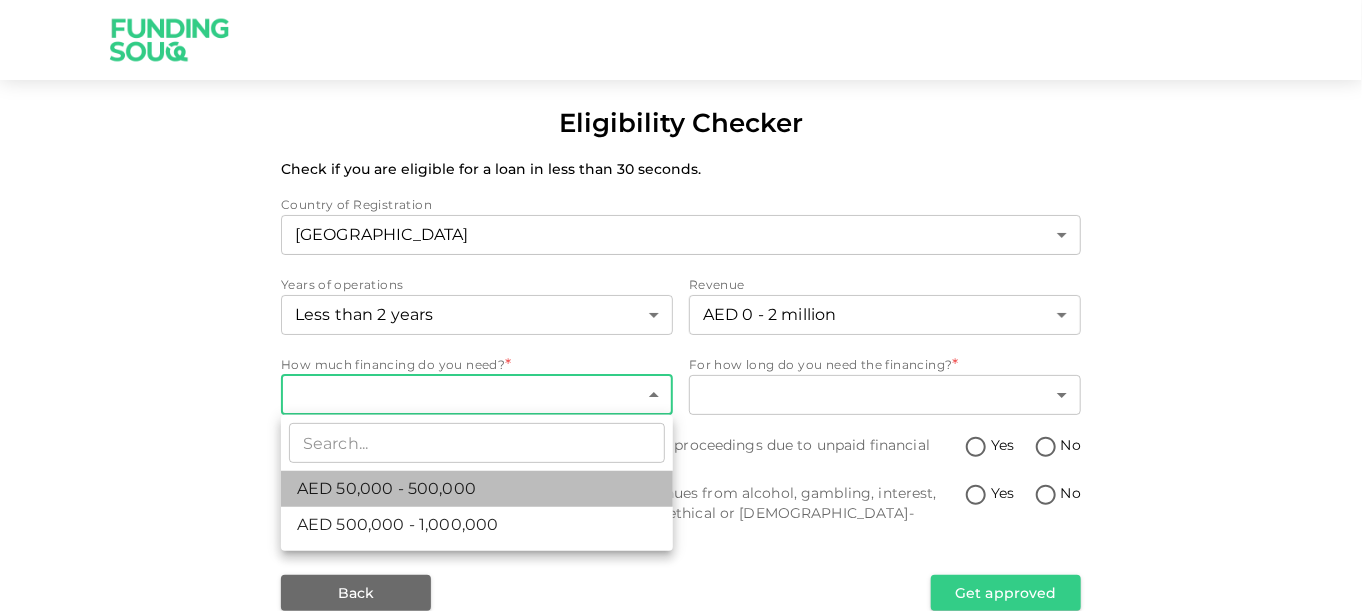 click on "AED 50,000 - 500,000" at bounding box center [477, 489] 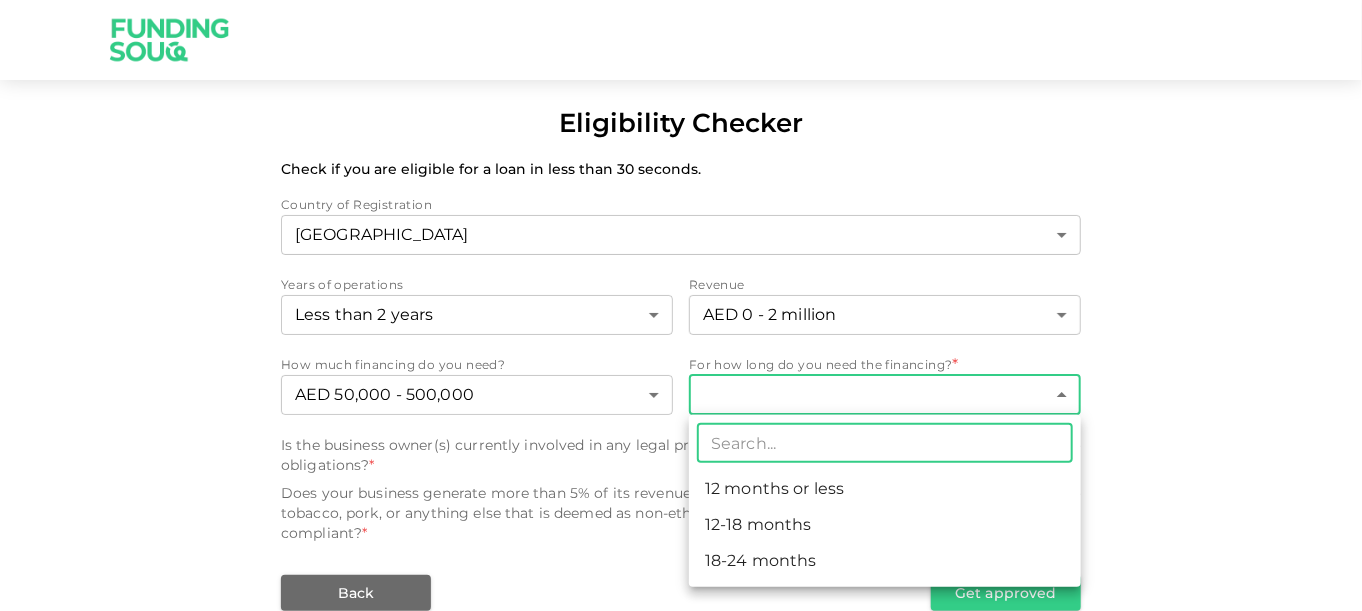 click on "Eligibility Checker Check if you are eligible for a loan in less than 30 seconds.   Country of Registration United Arab Emirates 1 ​   Years of operations Less than 2 years 1 ​   Revenue AED 0 - 2 million 1 ​   How much financing do you need? AED 50,000 - 500,000 1 ​   For how long do you need the financing? * ​ ​ Is the business owner(s) currently involved in any legal proceedings due to unpaid financial obligations? * Yes No Does your business generate more than 5% of its revenues from alcohol, gambling, interest, tobacco, pork, or anything else that is deemed as non-ethical or Sharia-compliant? * Yes No Back Get approved
​ 12 months or less  12-18 months 18-24 months" at bounding box center [681, 305] 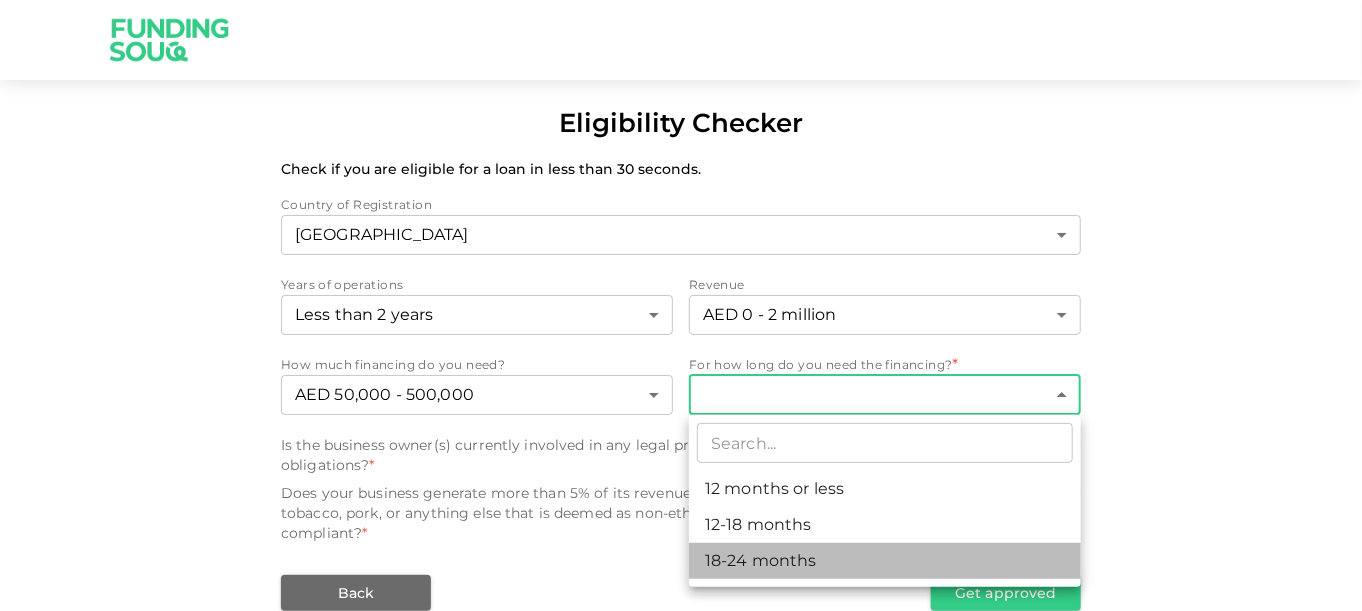click on "18-24 months" at bounding box center (885, 561) 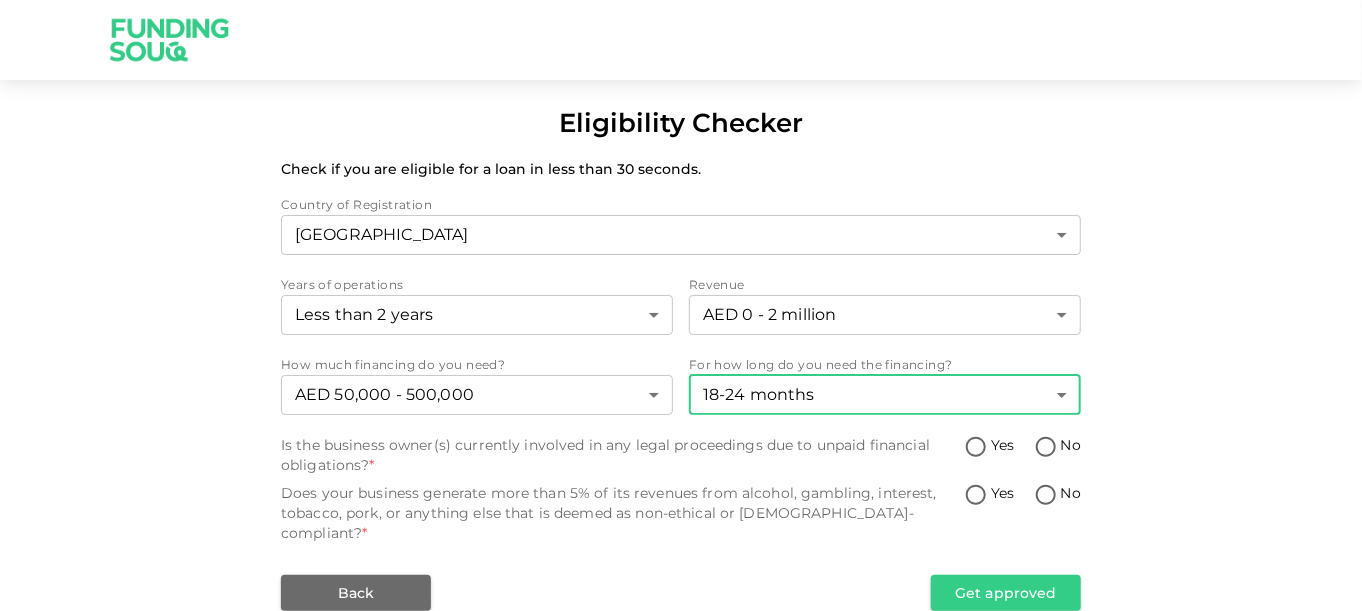 click on "No" at bounding box center [1046, 448] 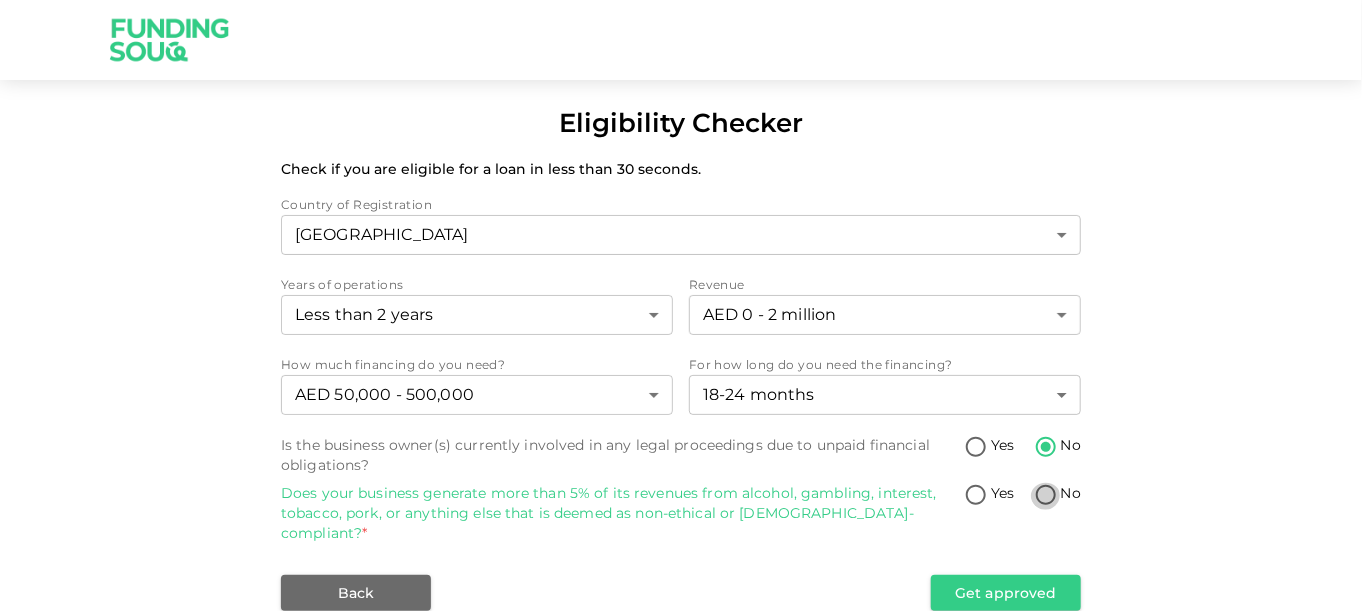 click on "No" at bounding box center (1046, 496) 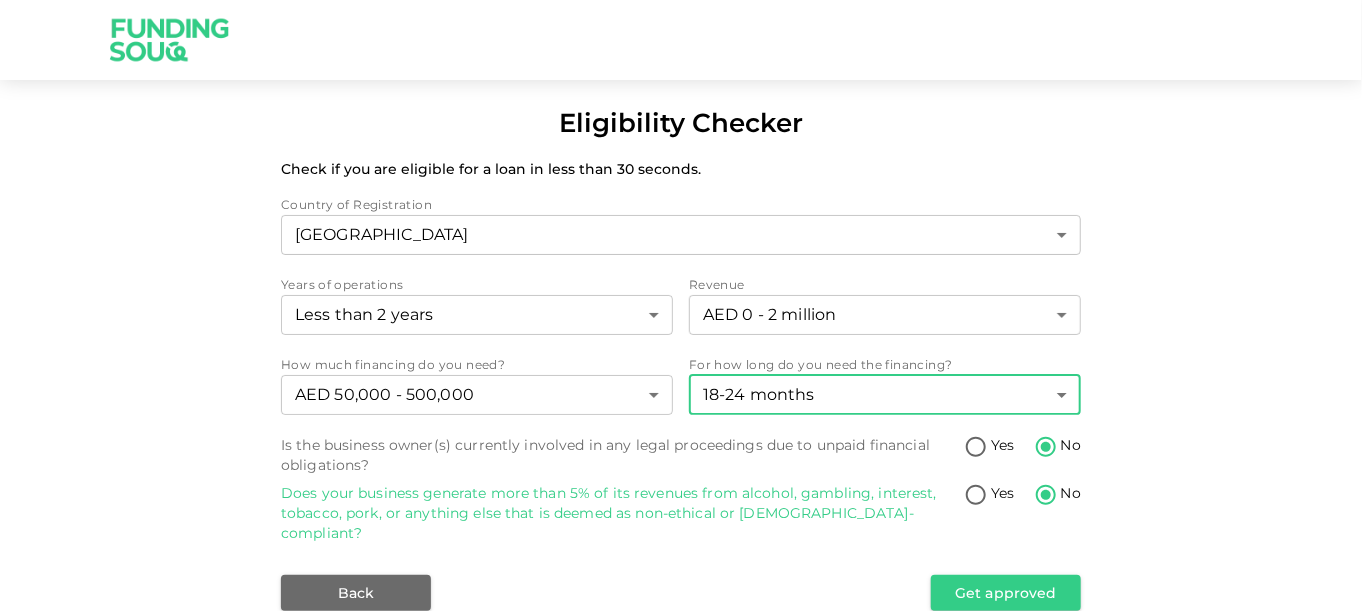 click on "Eligibility Checker Check if you are eligible for a loan in less than 30 seconds.   Country of Registration United Arab Emirates 1 ​   Years of operations Less than 2 years 1 ​   Revenue AED 0 - 2 million 1 ​   How much financing do you need? AED 50,000 - 500,000 1 ​   For how long do you need the financing? 18-24 months 3 ​ Is the business owner(s) currently involved in any legal proceedings due to unpaid financial obligations? Yes No Does your business generate more than 5% of its revenues from alcohol, gambling, interest, tobacco, pork, or anything else that is deemed as non-ethical or Sharia-compliant? Yes No Back Get approved" at bounding box center (681, 305) 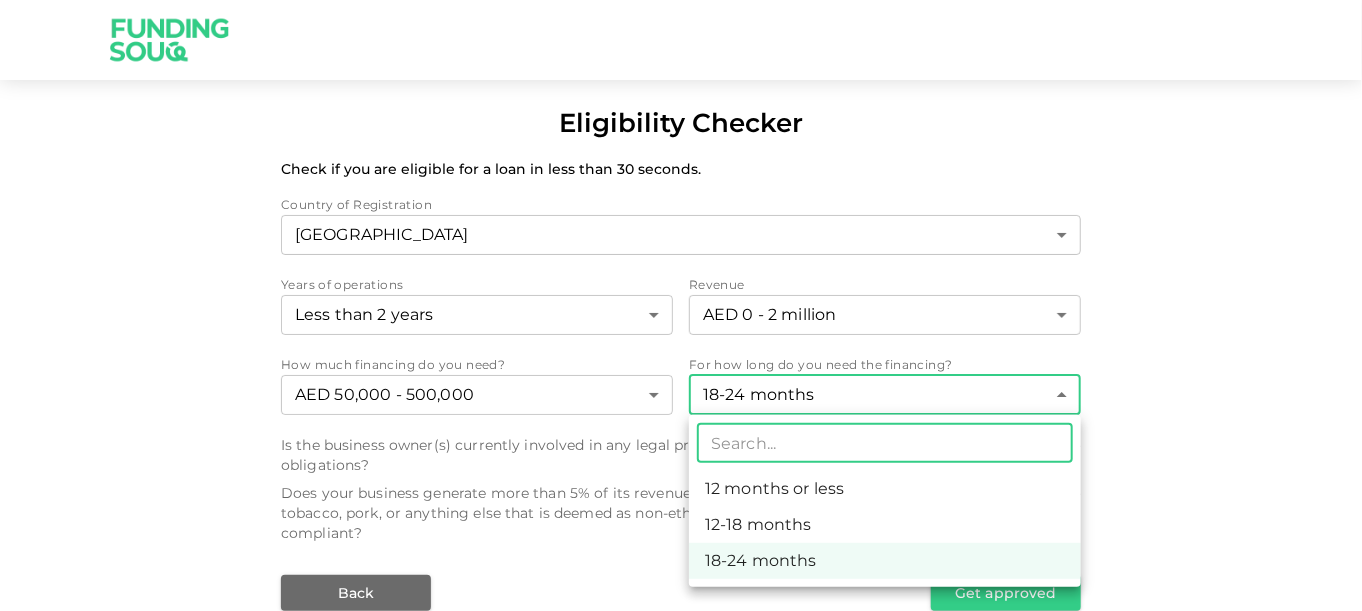 click on "18-24 months" at bounding box center [885, 561] 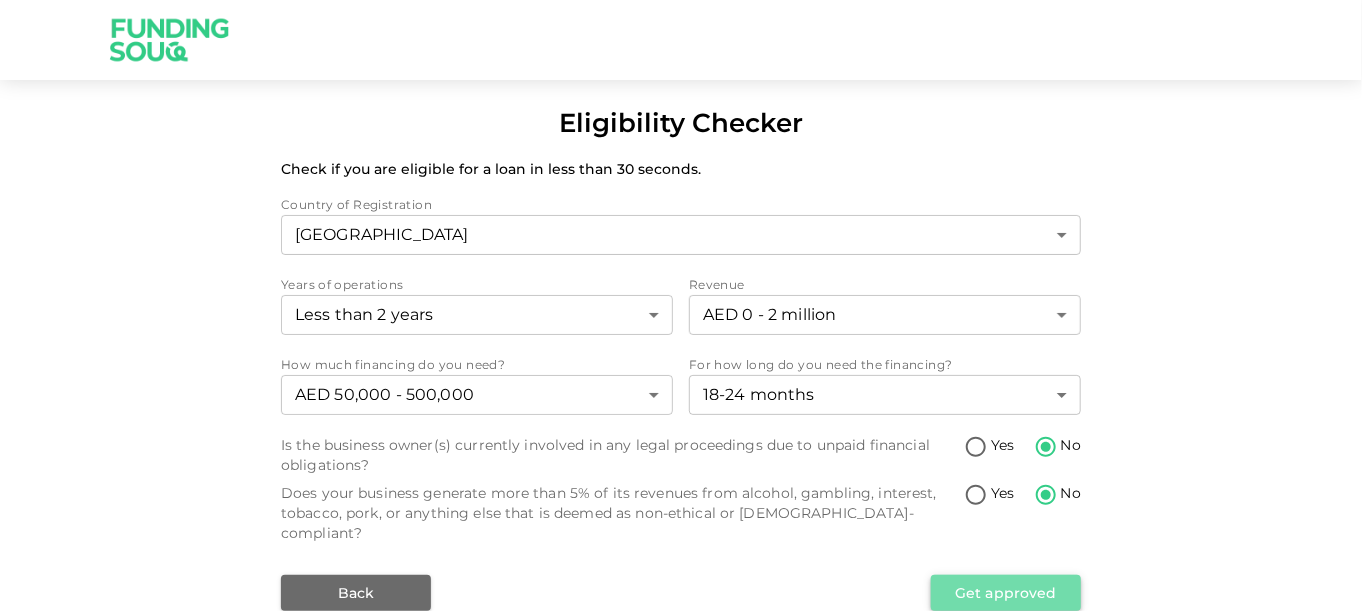 click on "Get approved" at bounding box center [1006, 593] 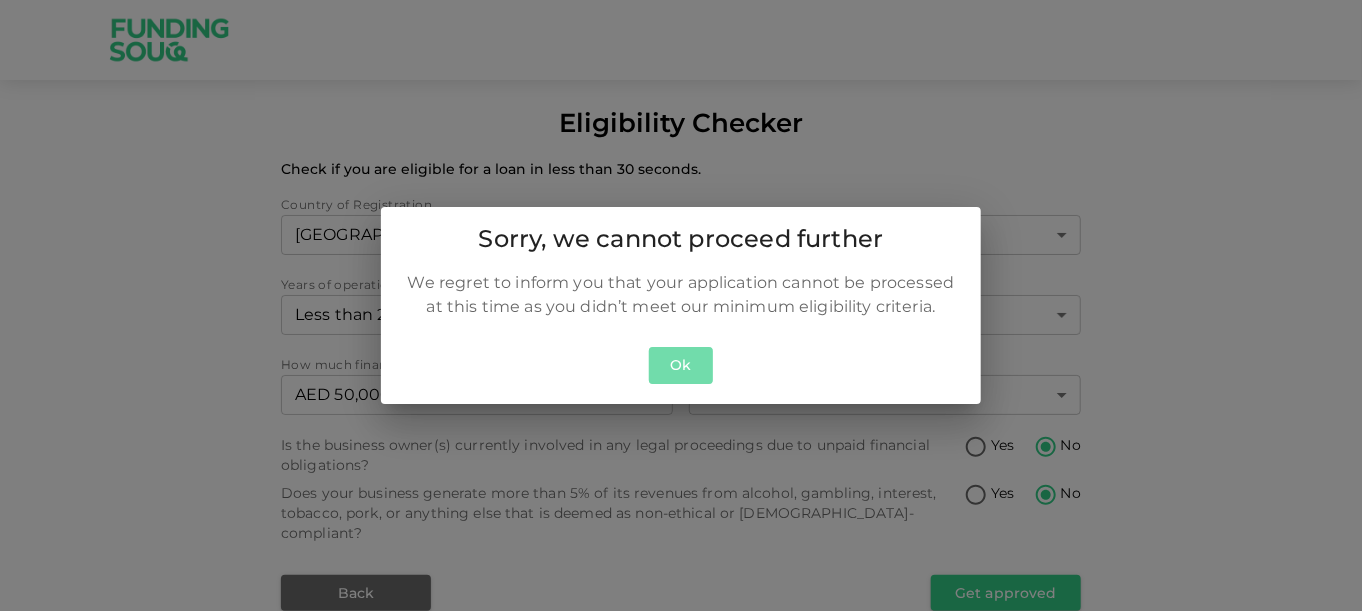 click on "Ok" at bounding box center [681, 365] 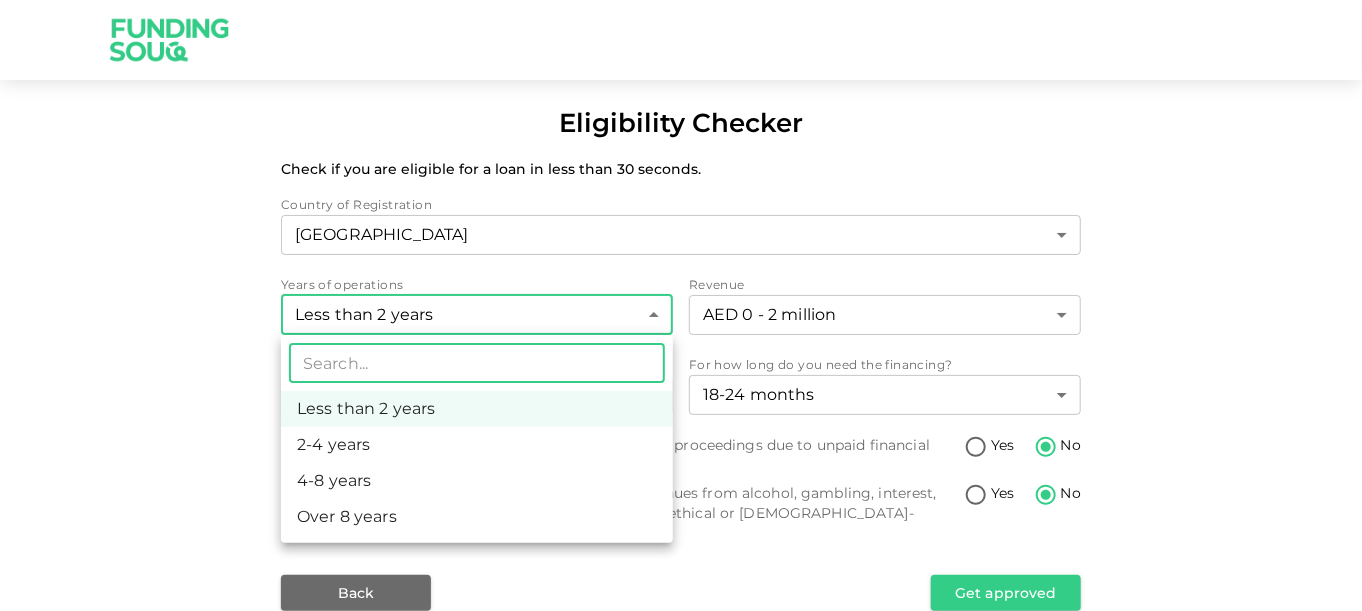 click on "Eligibility Checker Check if you are eligible for a loan in less than 30 seconds.   Country of Registration United Arab Emirates 1 ​   Years of operations Less than 2 years 1 ​   Revenue AED 0 - 2 million 1 ​   How much financing do you need? AED 50,000 - 500,000 1 ​   For how long do you need the financing? 18-24 months 3 ​ Is the business owner(s) currently involved in any legal proceedings due to unpaid financial obligations? Yes No Does your business generate more than 5% of its revenues from alcohol, gambling, interest, tobacco, pork, or anything else that is deemed as non-ethical or Sharia-compliant? Yes No Back Get approved
​ Less than 2 years 2-4 years 4-8 years Over 8 years" at bounding box center (681, 305) 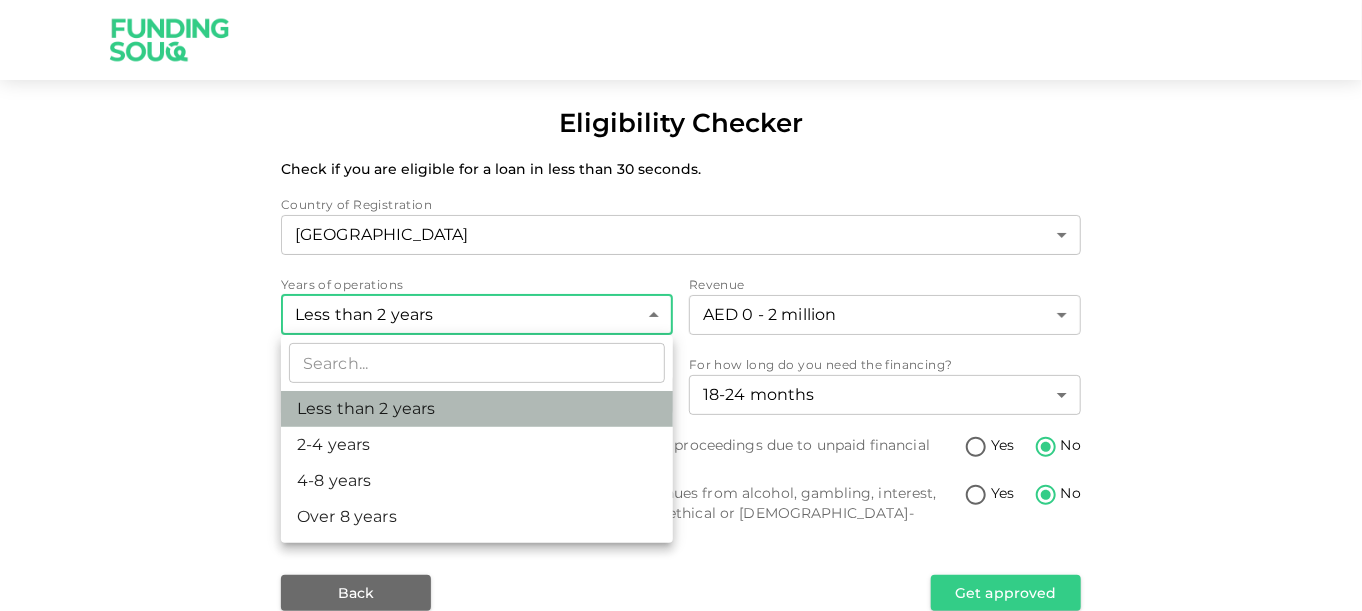 click on "Less than 2 years" at bounding box center (477, 409) 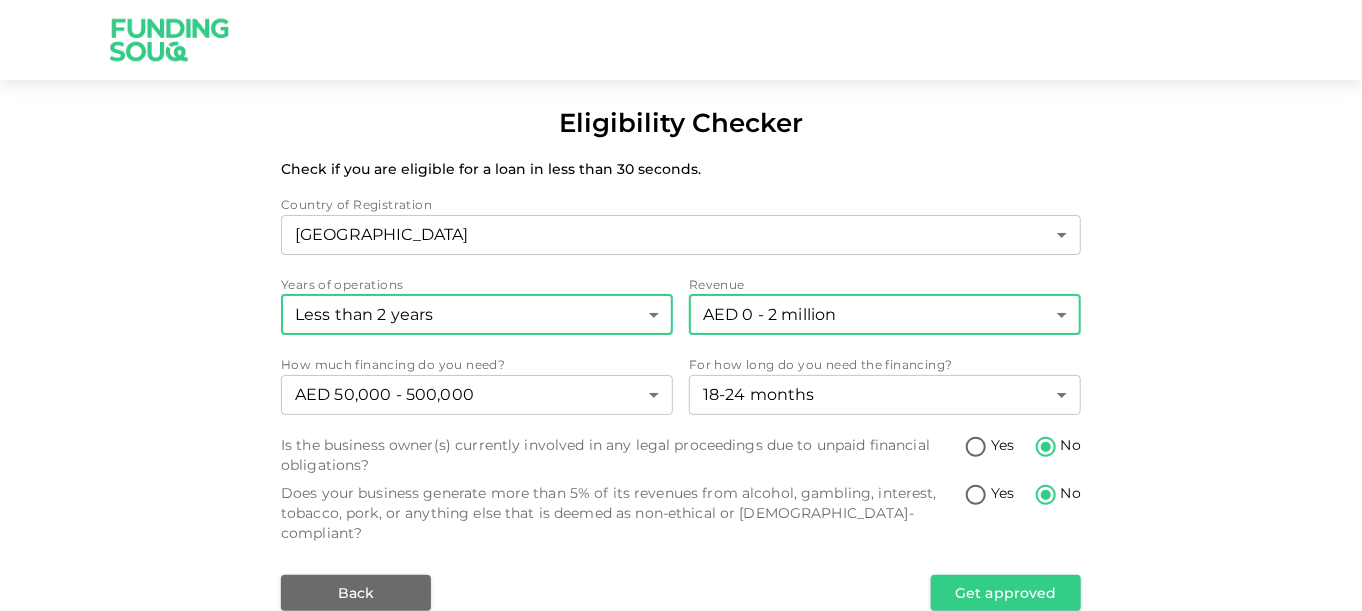click on "Eligibility Checker Check if you are eligible for a loan in less than 30 seconds.   Country of Registration United Arab Emirates 1 ​   Years of operations Less than 2 years 1 ​   Revenue AED 0 - 2 million 1 ​   How much financing do you need? AED 50,000 - 500,000 1 ​   For how long do you need the financing? 18-24 months 3 ​ Is the business owner(s) currently involved in any legal proceedings due to unpaid financial obligations? Yes No Does your business generate more than 5% of its revenues from alcohol, gambling, interest, tobacco, pork, or anything else that is deemed as non-ethical or Sharia-compliant? Yes No Back Get approved" at bounding box center [681, 305] 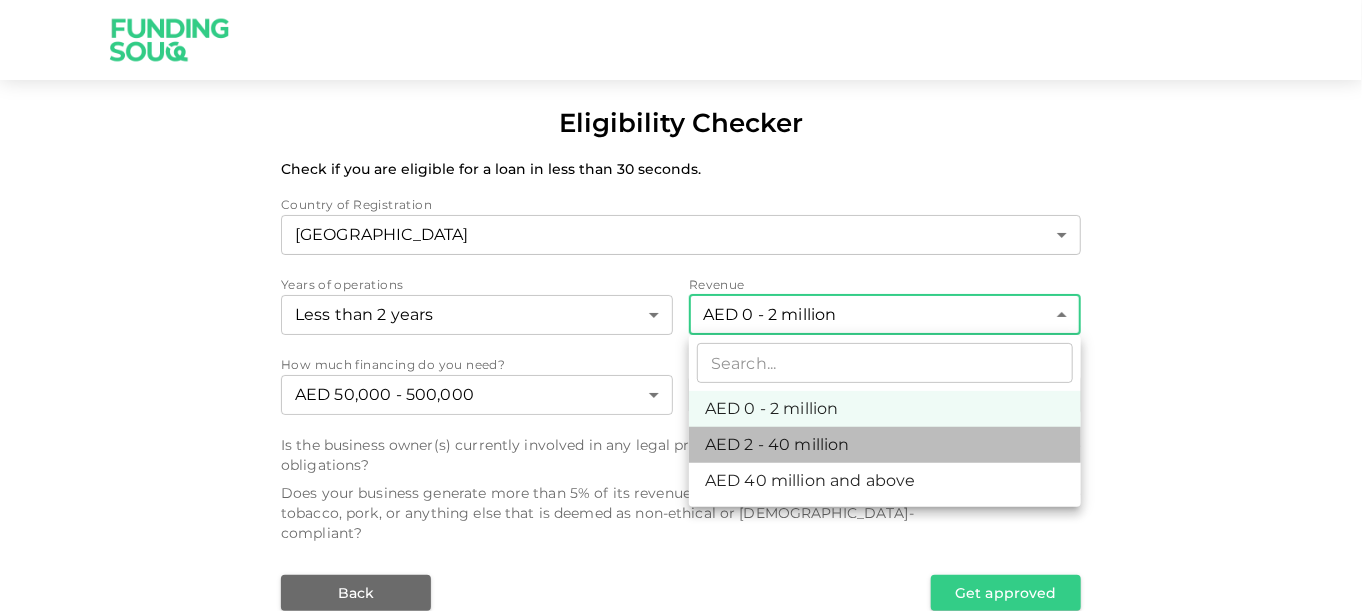 click on "AED 2 - 40 million" at bounding box center (885, 445) 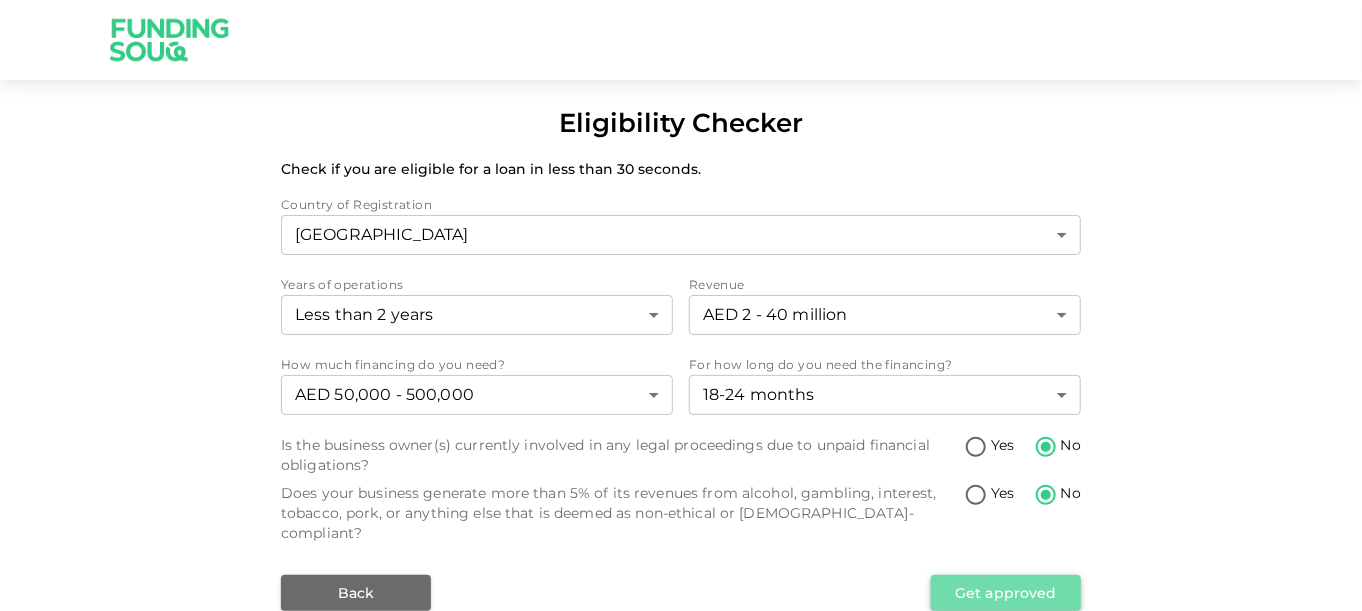 click on "Get approved" at bounding box center [1006, 593] 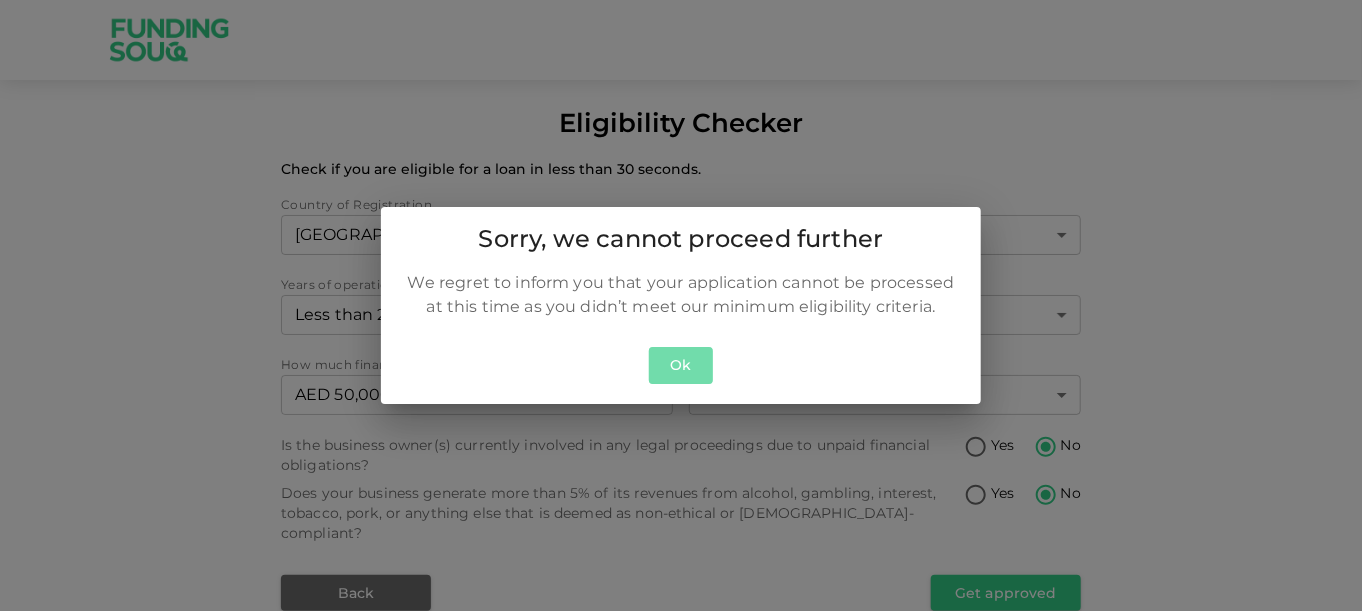 click on "Ok" at bounding box center (681, 365) 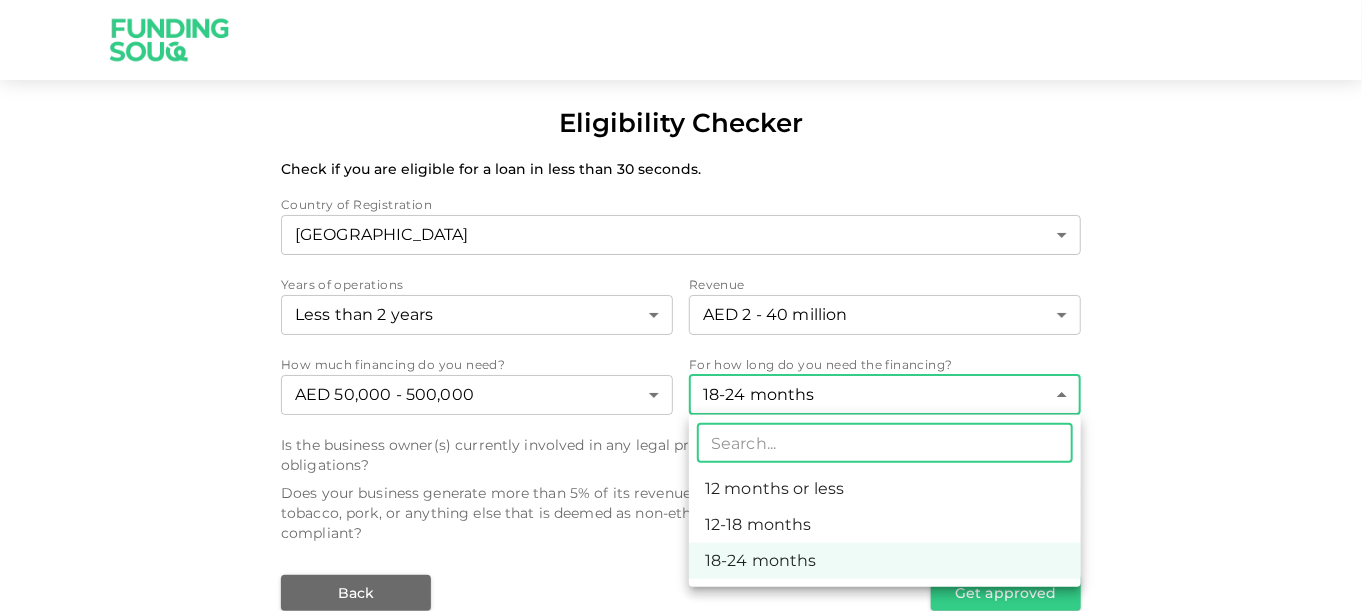 click on "Eligibility Checker Check if you are eligible for a loan in less than 30 seconds.   Country of Registration United Arab Emirates 1 ​   Years of operations Less than 2 years 1 ​   Revenue AED 2 - 40 million 2 ​   How much financing do you need? AED 50,000 - 500,000 1 ​   For how long do you need the financing? 18-24 months 3 ​ Is the business owner(s) currently involved in any legal proceedings due to unpaid financial obligations? Yes No Does your business generate more than 5% of its revenues from alcohol, gambling, interest, tobacco, pork, or anything else that is deemed as non-ethical or Sharia-compliant? Yes No Back Get approved
​ 12 months or less  12-18 months 18-24 months" at bounding box center [681, 305] 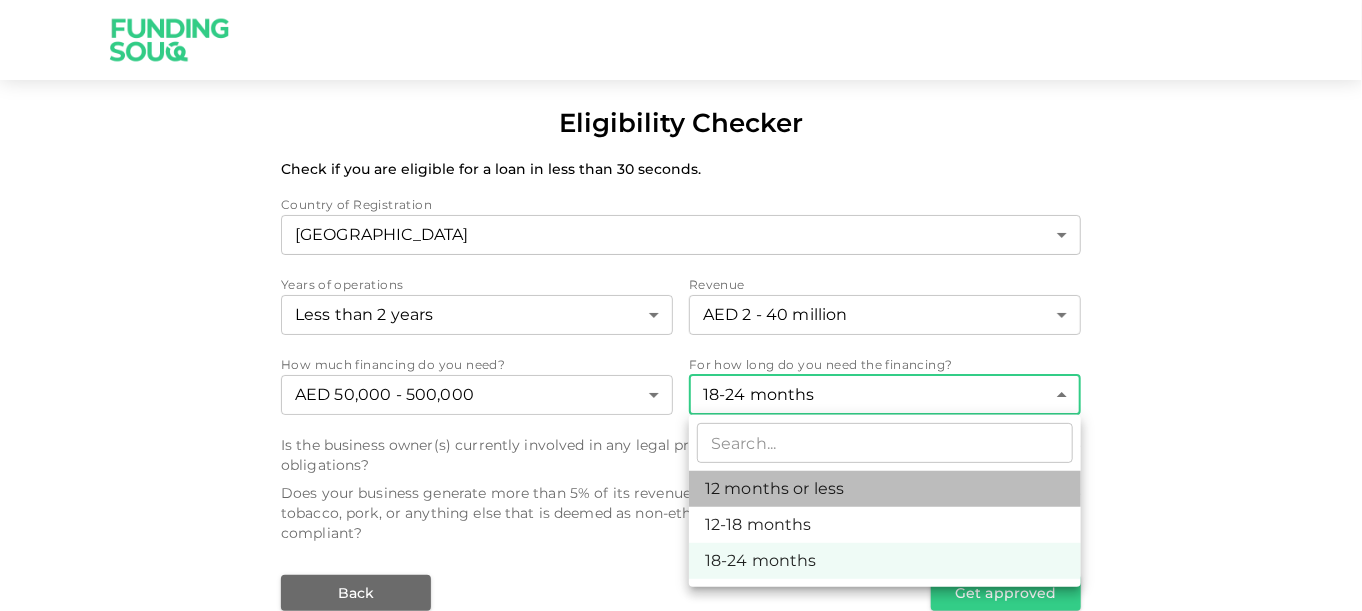 drag, startPoint x: 809, startPoint y: 487, endPoint x: 822, endPoint y: 503, distance: 20.615528 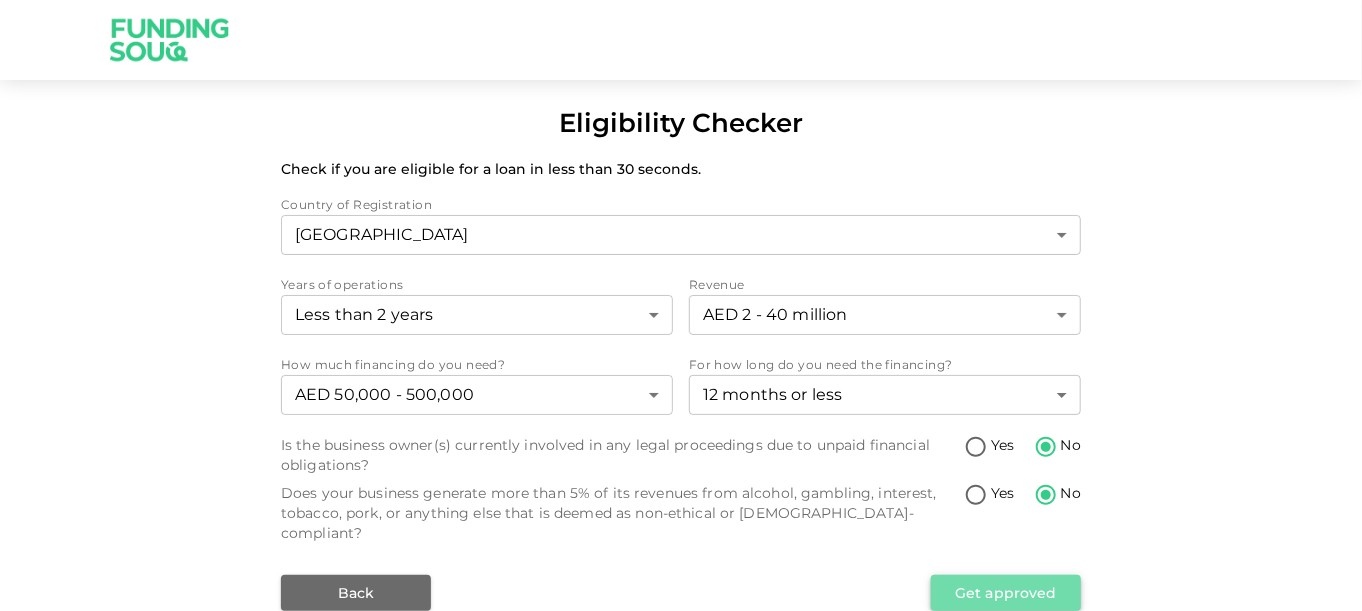 click on "Get approved" at bounding box center (1006, 593) 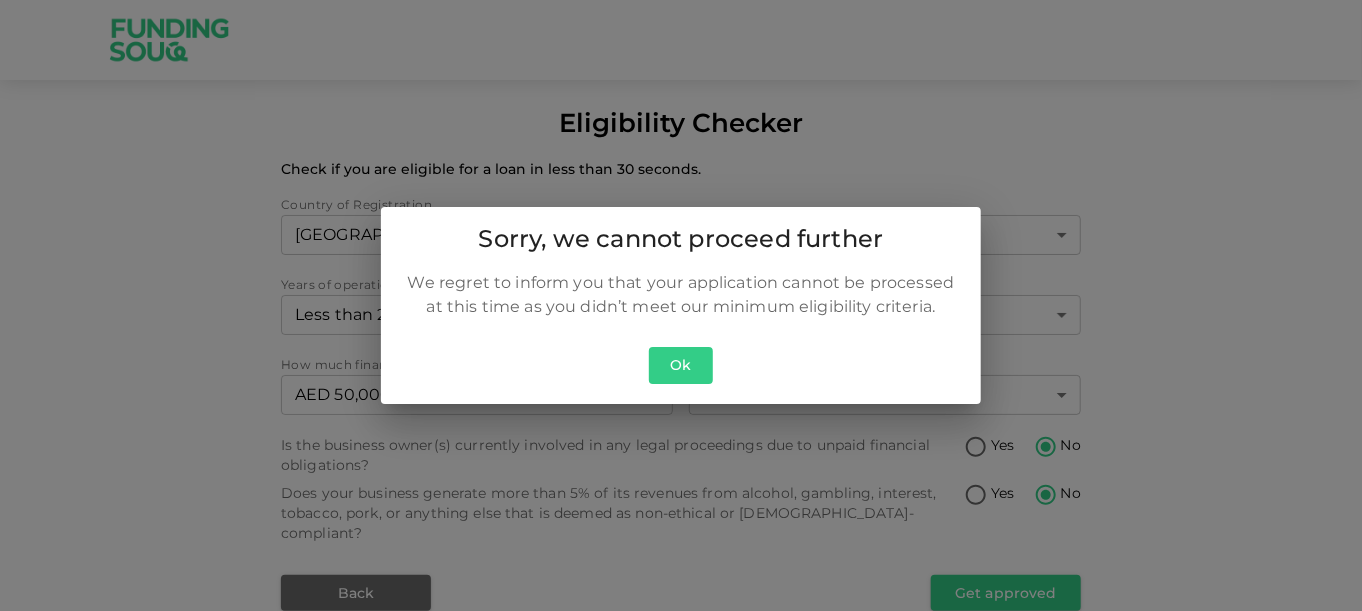 click on "Ok" at bounding box center (681, 365) 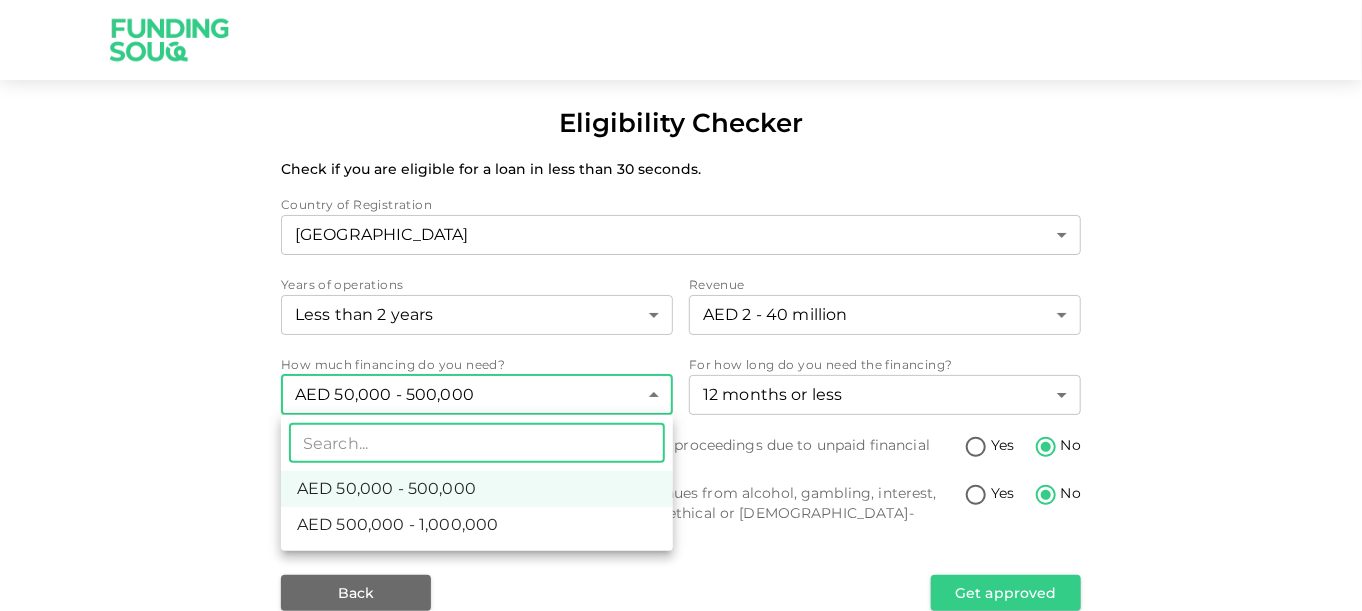 click on "Eligibility Checker Check if you are eligible for a loan in less than 30 seconds.   Country of Registration United Arab Emirates 1 ​   Years of operations Less than 2 years 1 ​   Revenue AED 2 - 40 million 2 ​   How much financing do you need? AED 50,000 - 500,000 1 ​   For how long do you need the financing? 12 months or less  1 ​ Is the business owner(s) currently involved in any legal proceedings due to unpaid financial obligations? Yes No Does your business generate more than 5% of its revenues from alcohol, gambling, interest, tobacco, pork, or anything else that is deemed as non-ethical or Sharia-compliant? Yes No Back Get approved
​ AED 50,000 - 500,000 AED 500,000 - 1,000,000" at bounding box center [681, 305] 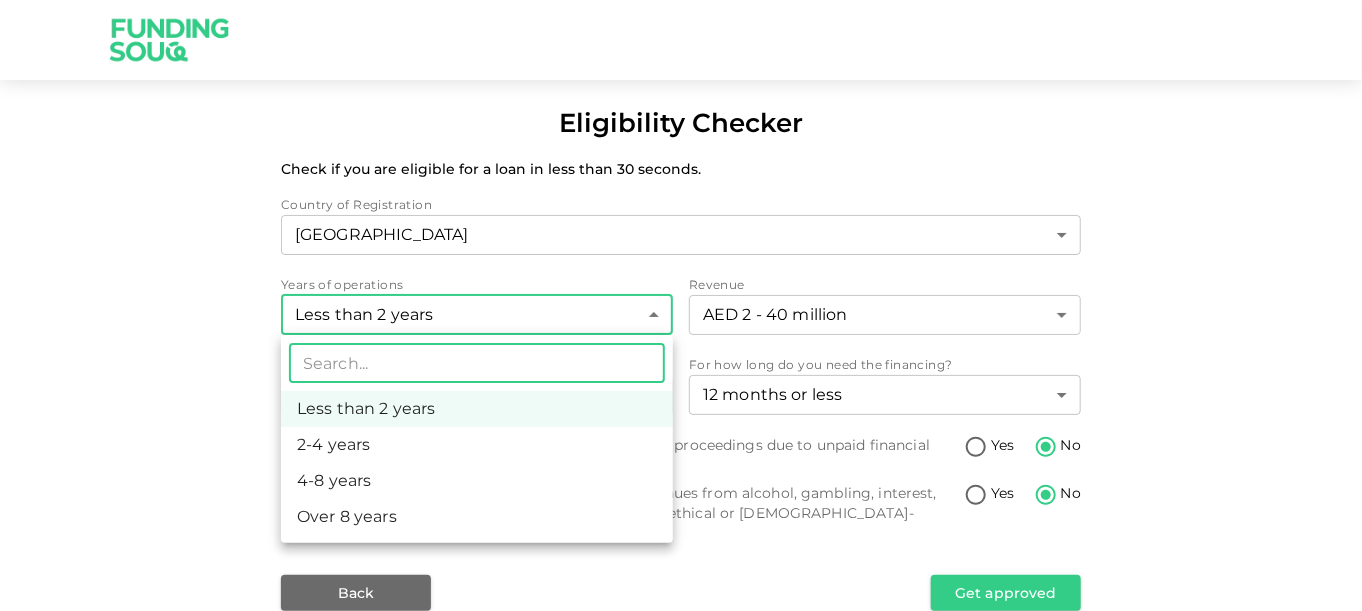 click on "Eligibility Checker Check if you are eligible for a loan in less than 30 seconds.   Country of Registration United Arab Emirates 1 ​   Years of operations Less than 2 years 1 ​   Revenue AED 2 - 40 million 2 ​   How much financing do you need? AED 50,000 - 500,000 1 ​   For how long do you need the financing? 12 months or less  1 ​ Is the business owner(s) currently involved in any legal proceedings due to unpaid financial obligations? Yes No Does your business generate more than 5% of its revenues from alcohol, gambling, interest, tobacco, pork, or anything else that is deemed as non-ethical or Sharia-compliant? Yes No Back Get approved
​ Less than 2 years 2-4 years 4-8 years Over 8 years" at bounding box center (681, 305) 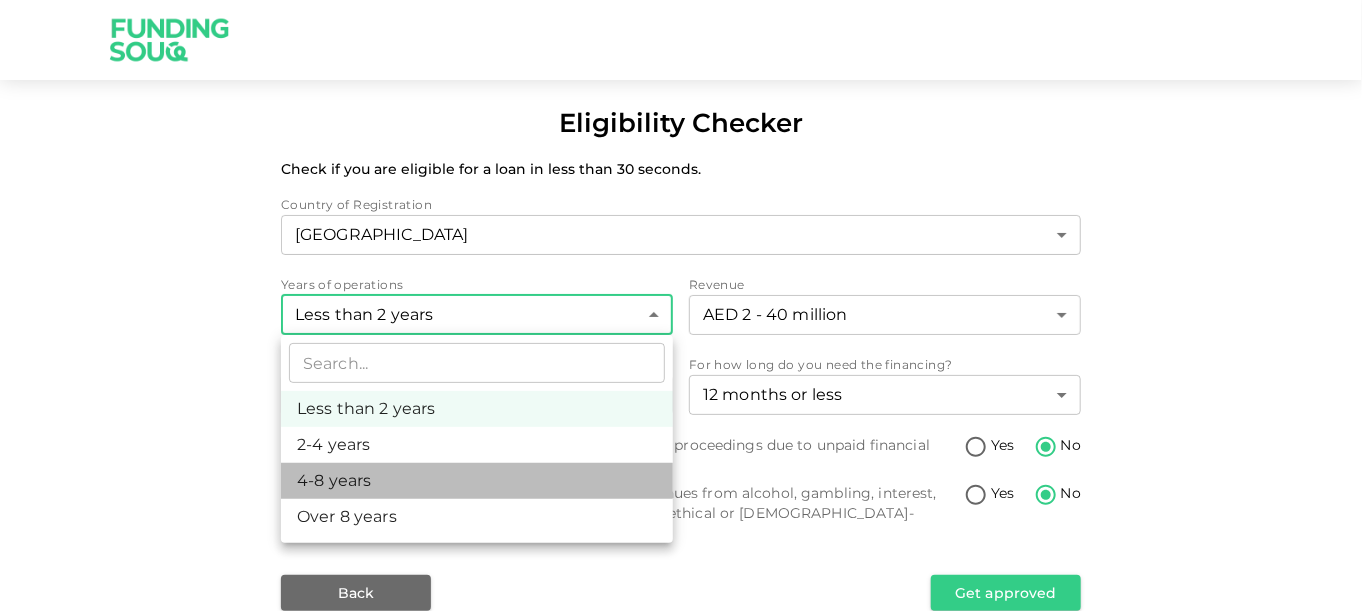 click on "4-8 years" at bounding box center [477, 481] 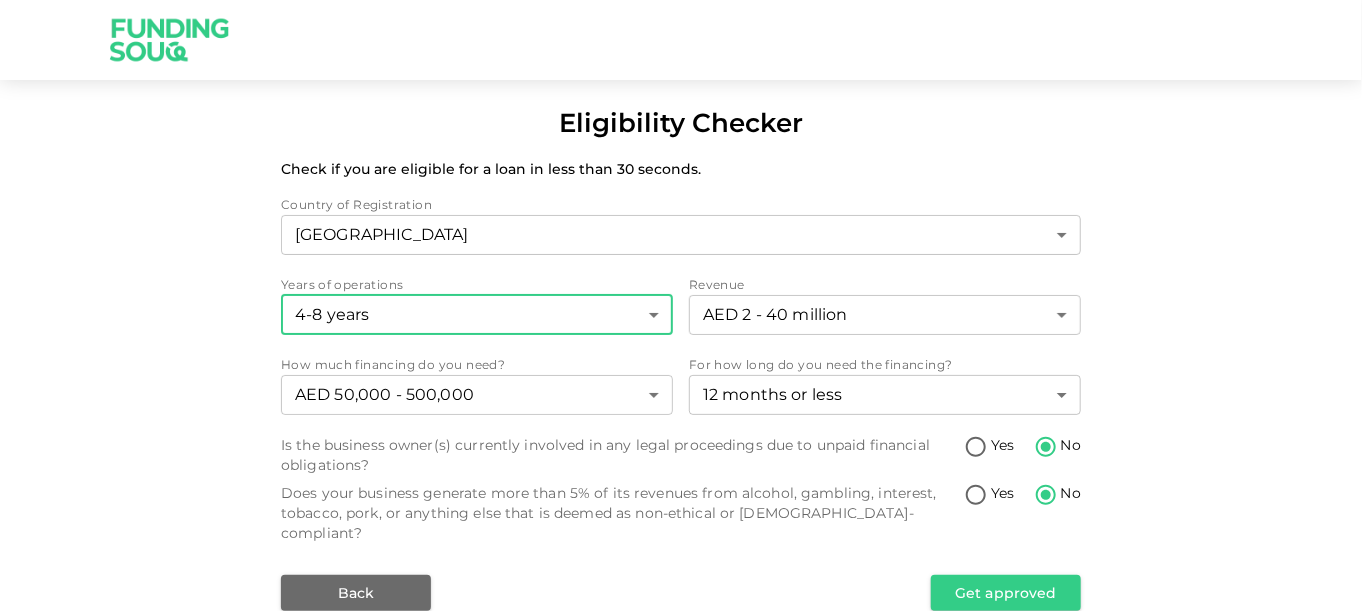 click on "Get approved" at bounding box center (1006, 593) 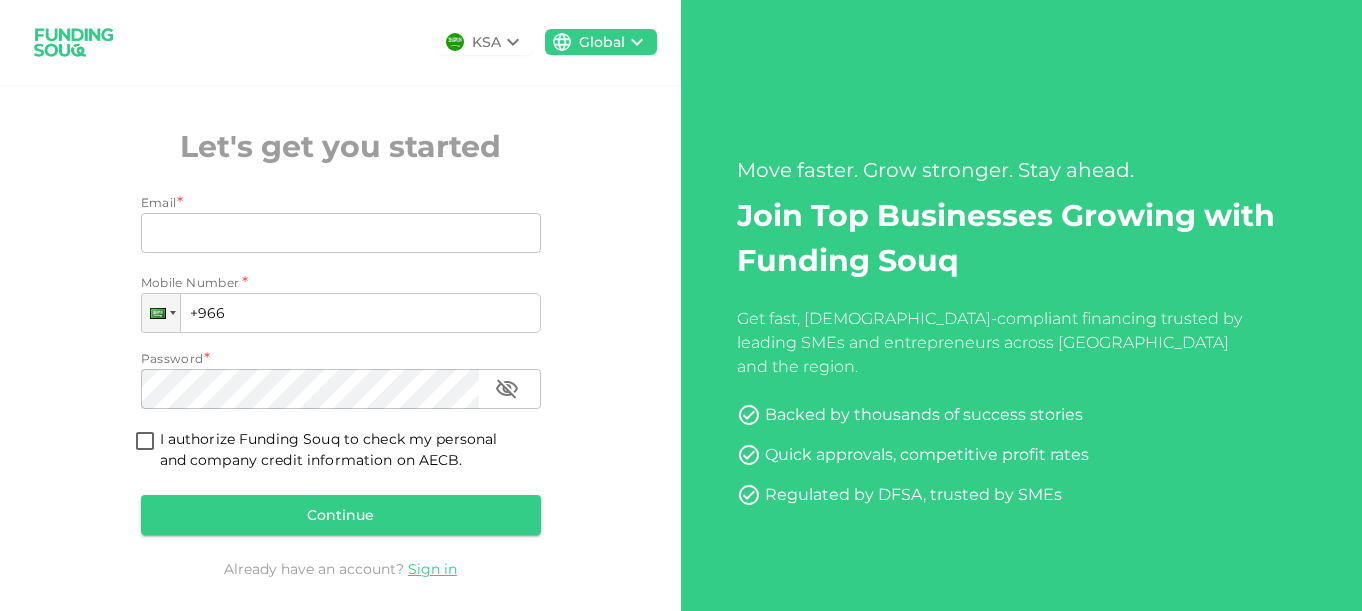 scroll, scrollTop: 0, scrollLeft: 0, axis: both 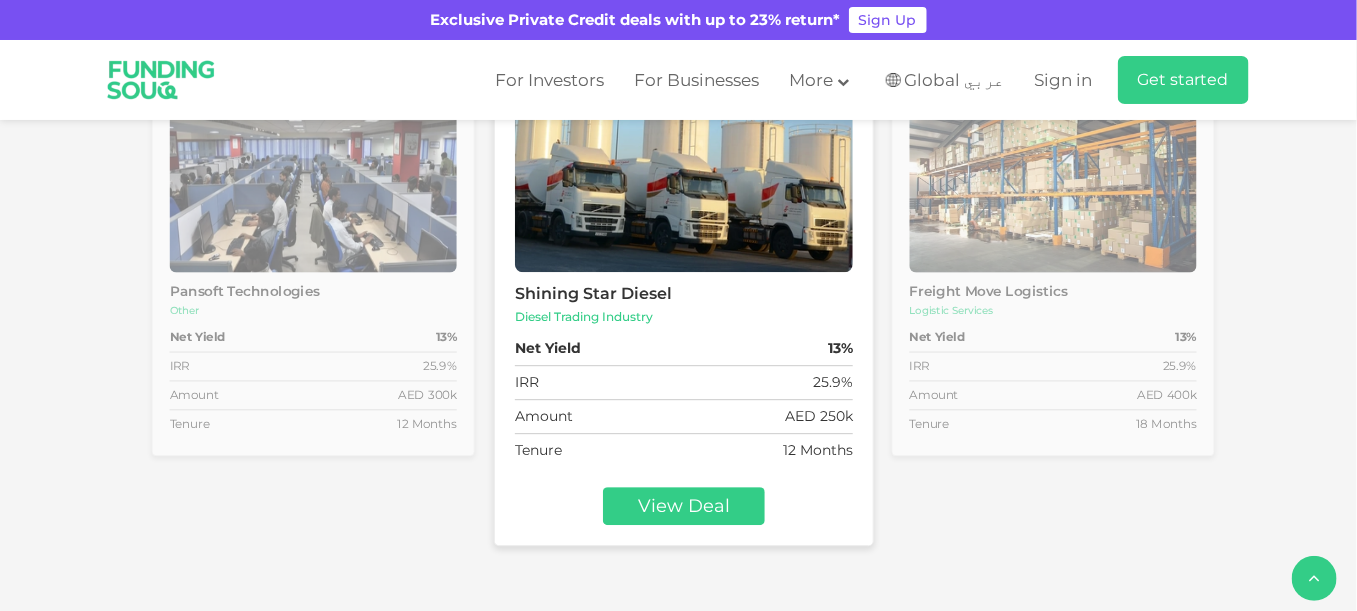 type 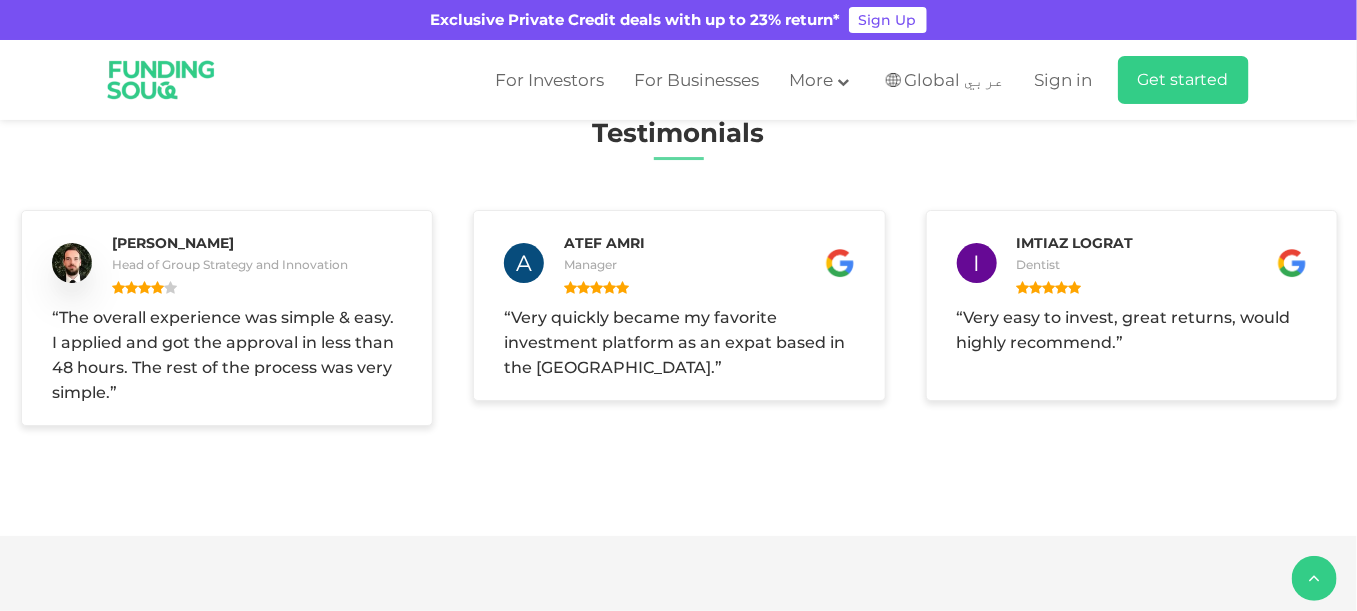 scroll, scrollTop: 2500, scrollLeft: 0, axis: vertical 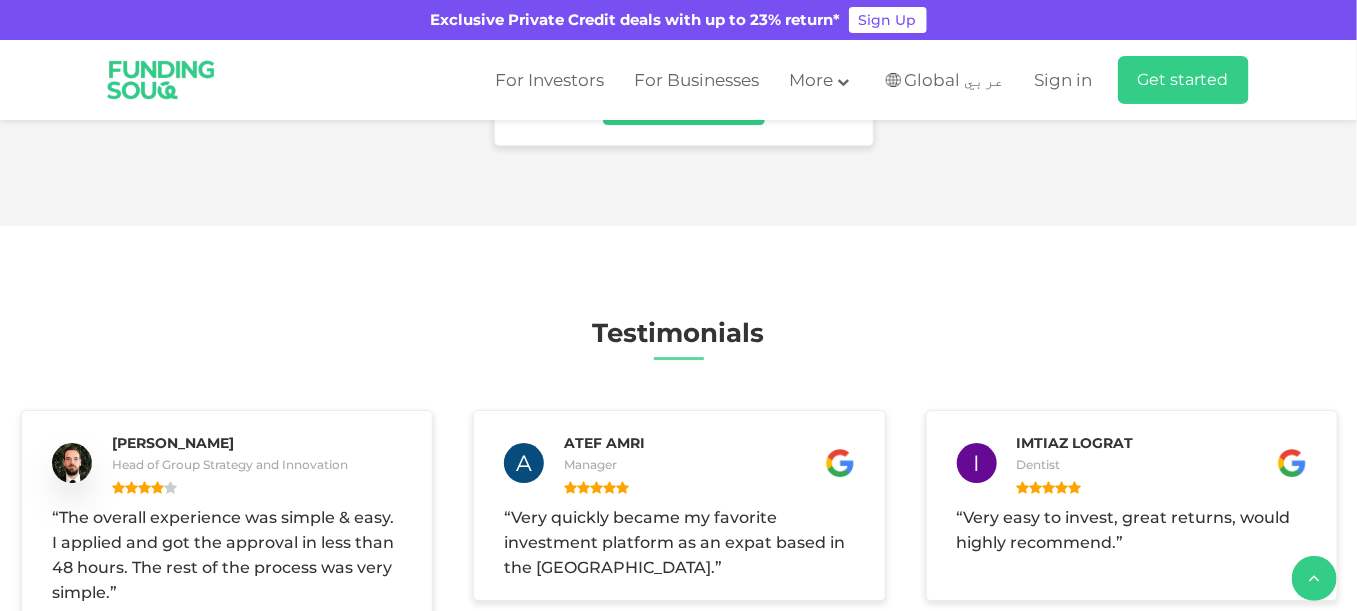 click on "AED
100,000" at bounding box center [1054, -395] 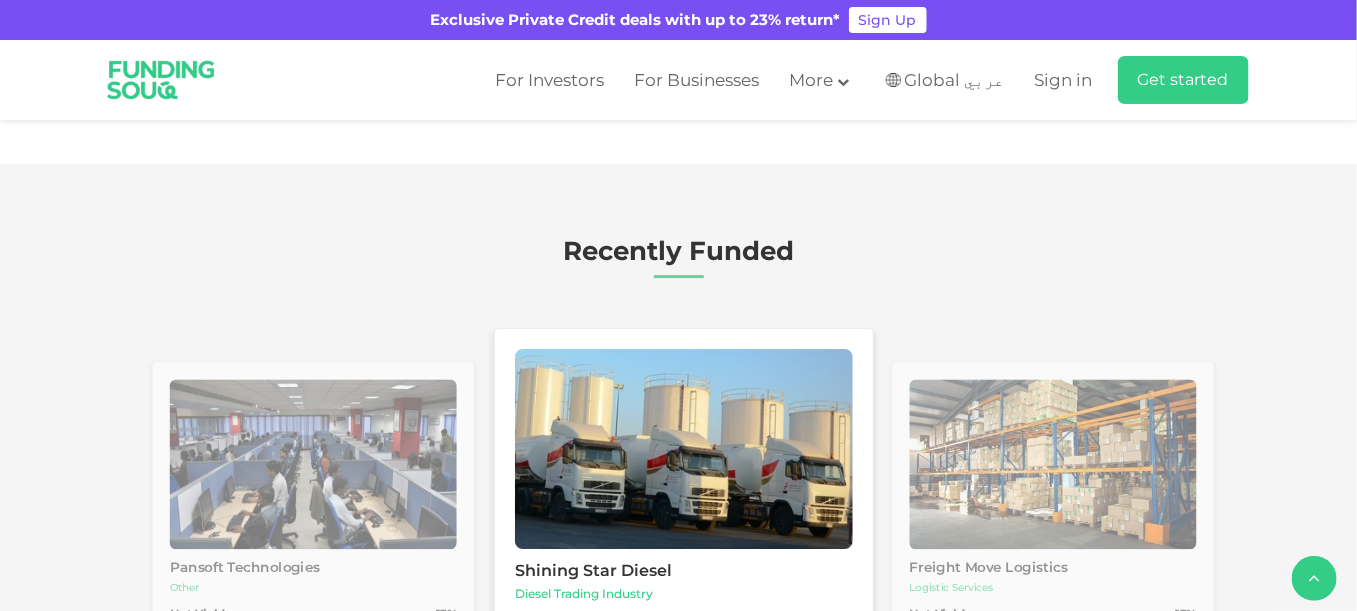 drag, startPoint x: 1046, startPoint y: 261, endPoint x: 934, endPoint y: 257, distance: 112.0714 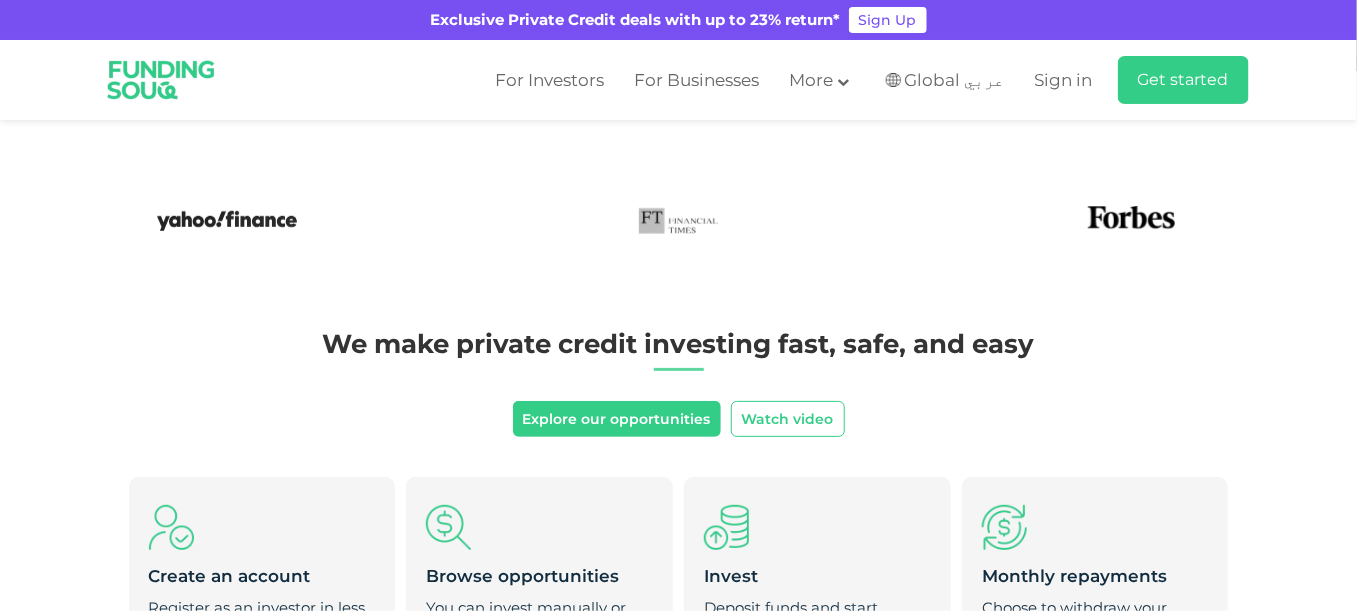 scroll, scrollTop: 0, scrollLeft: 0, axis: both 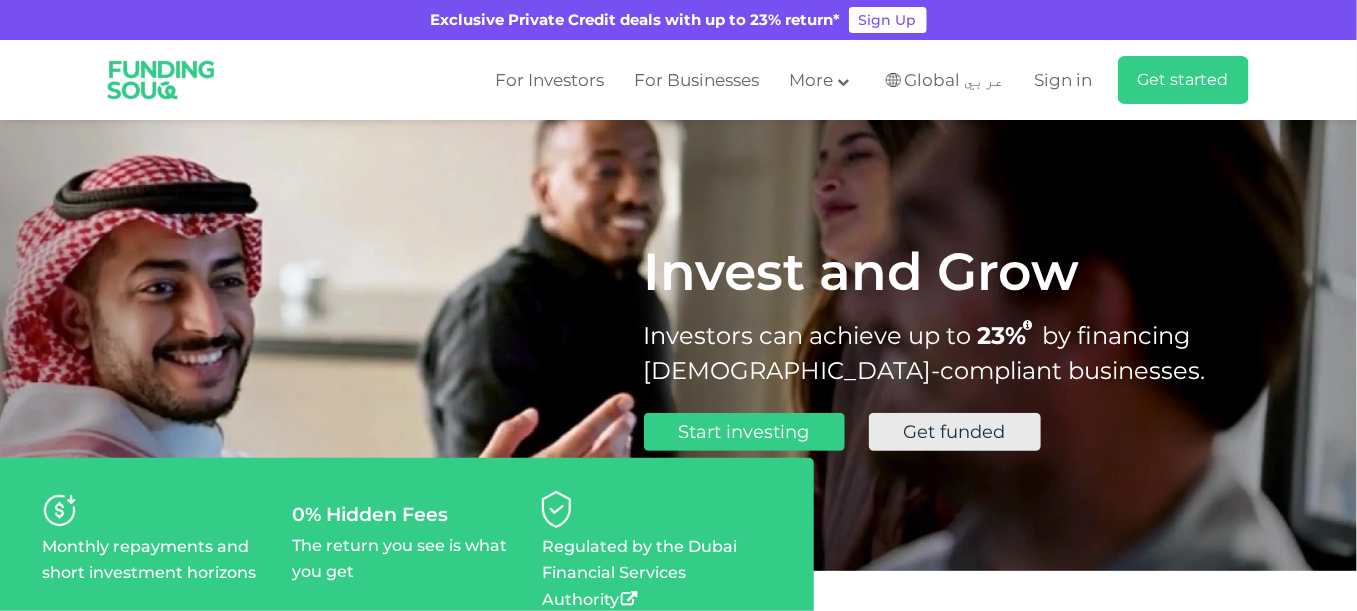 click on "Get funded" at bounding box center (955, 432) 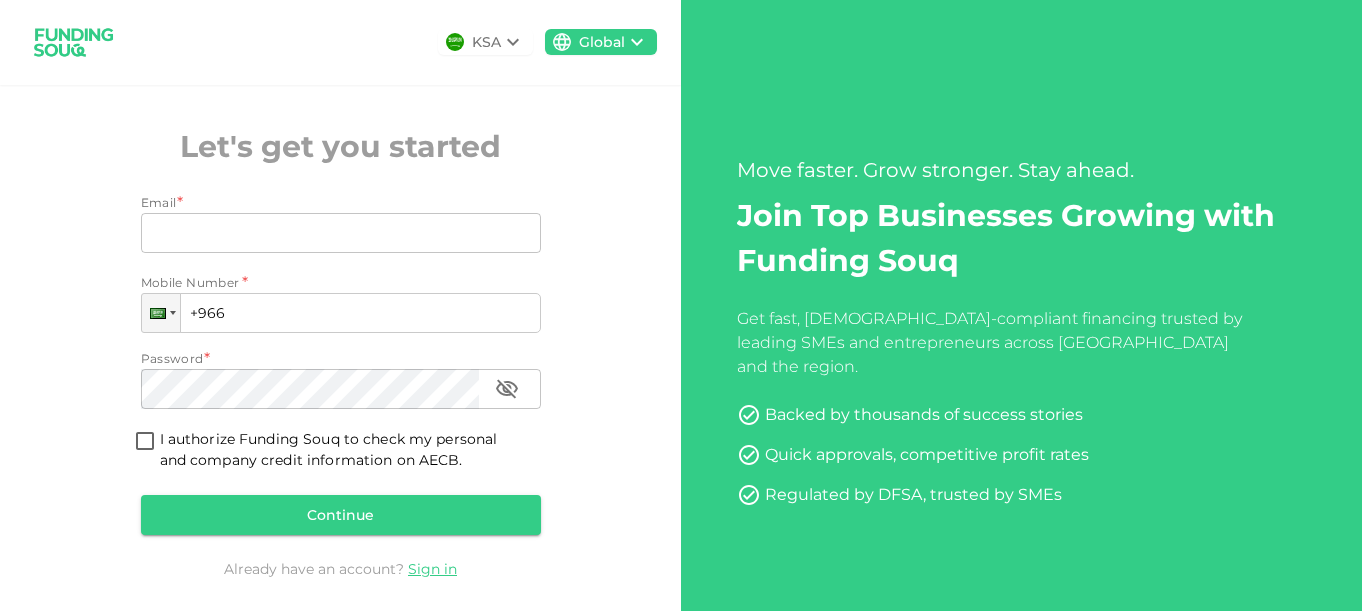 scroll, scrollTop: 0, scrollLeft: 0, axis: both 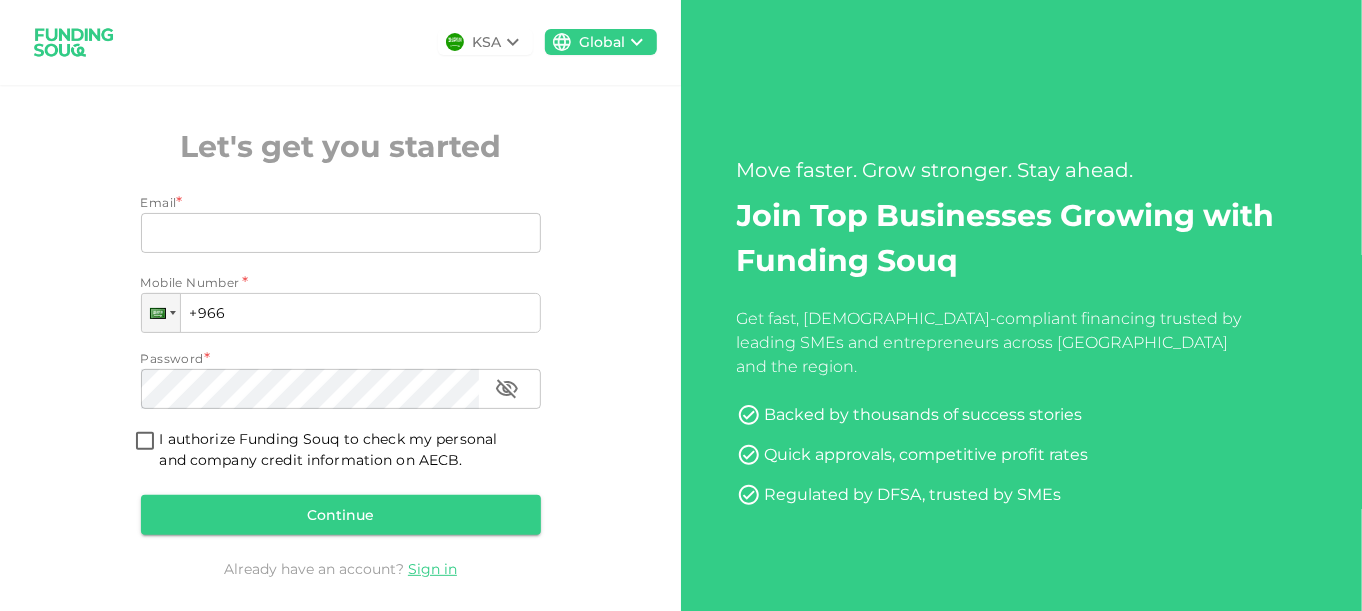 click on "KSA" at bounding box center (486, 42) 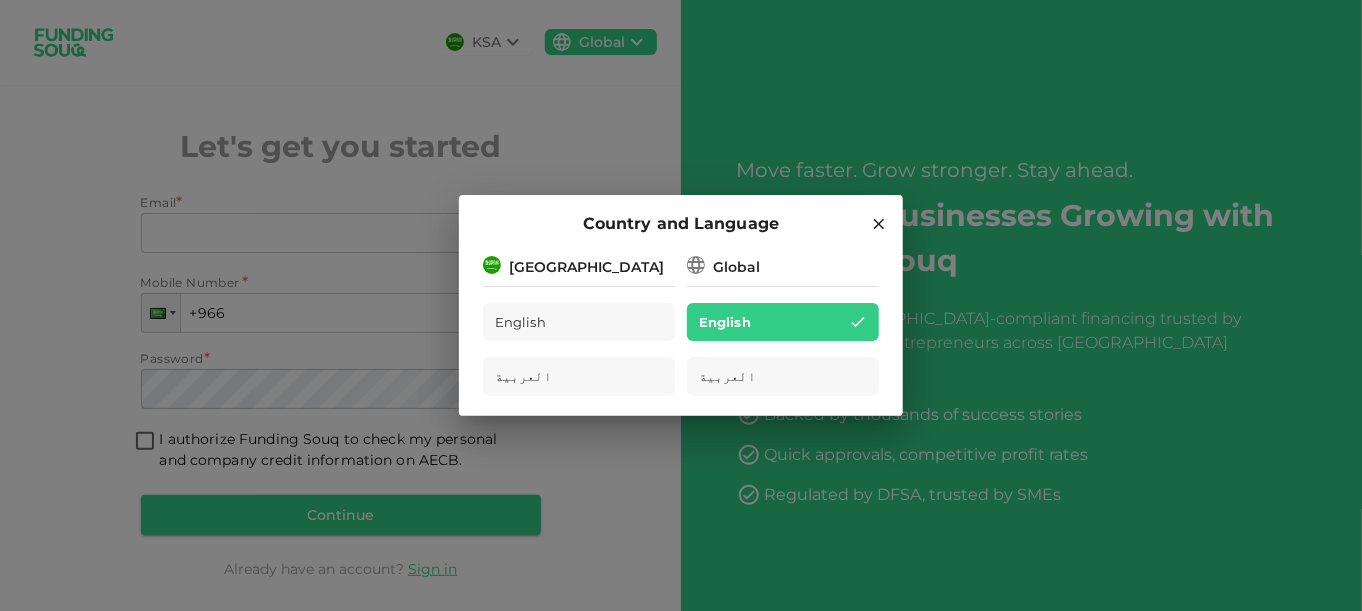 click on "[GEOGRAPHIC_DATA]" at bounding box center (579, 265) 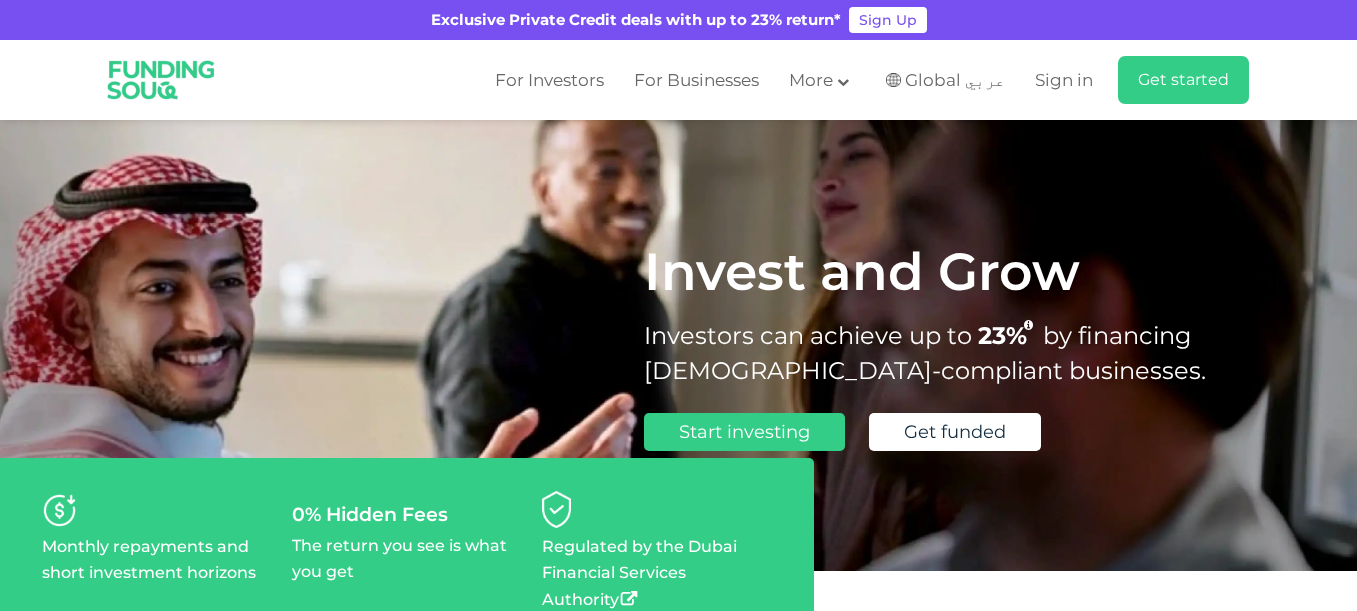 scroll, scrollTop: 0, scrollLeft: 0, axis: both 